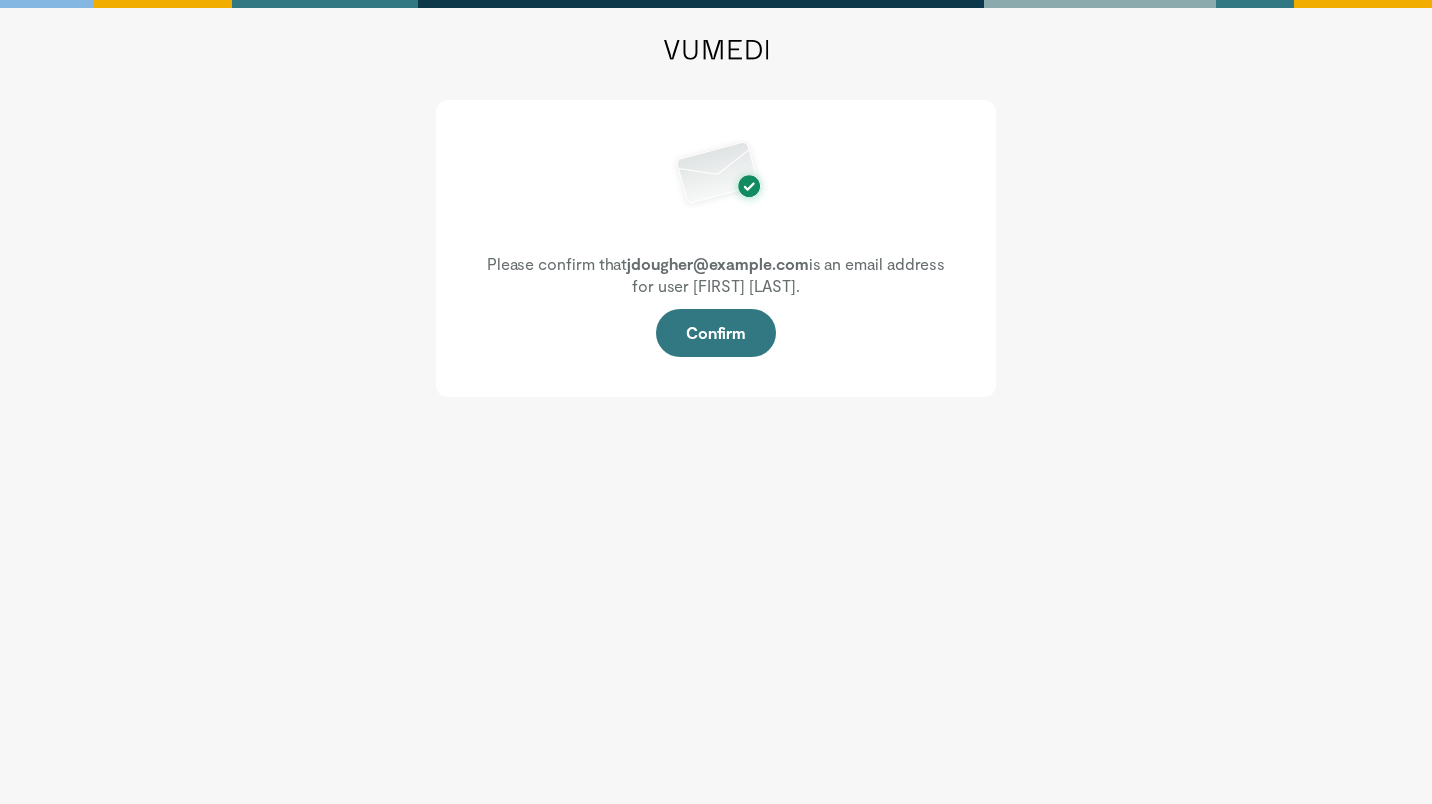 scroll, scrollTop: 0, scrollLeft: 0, axis: both 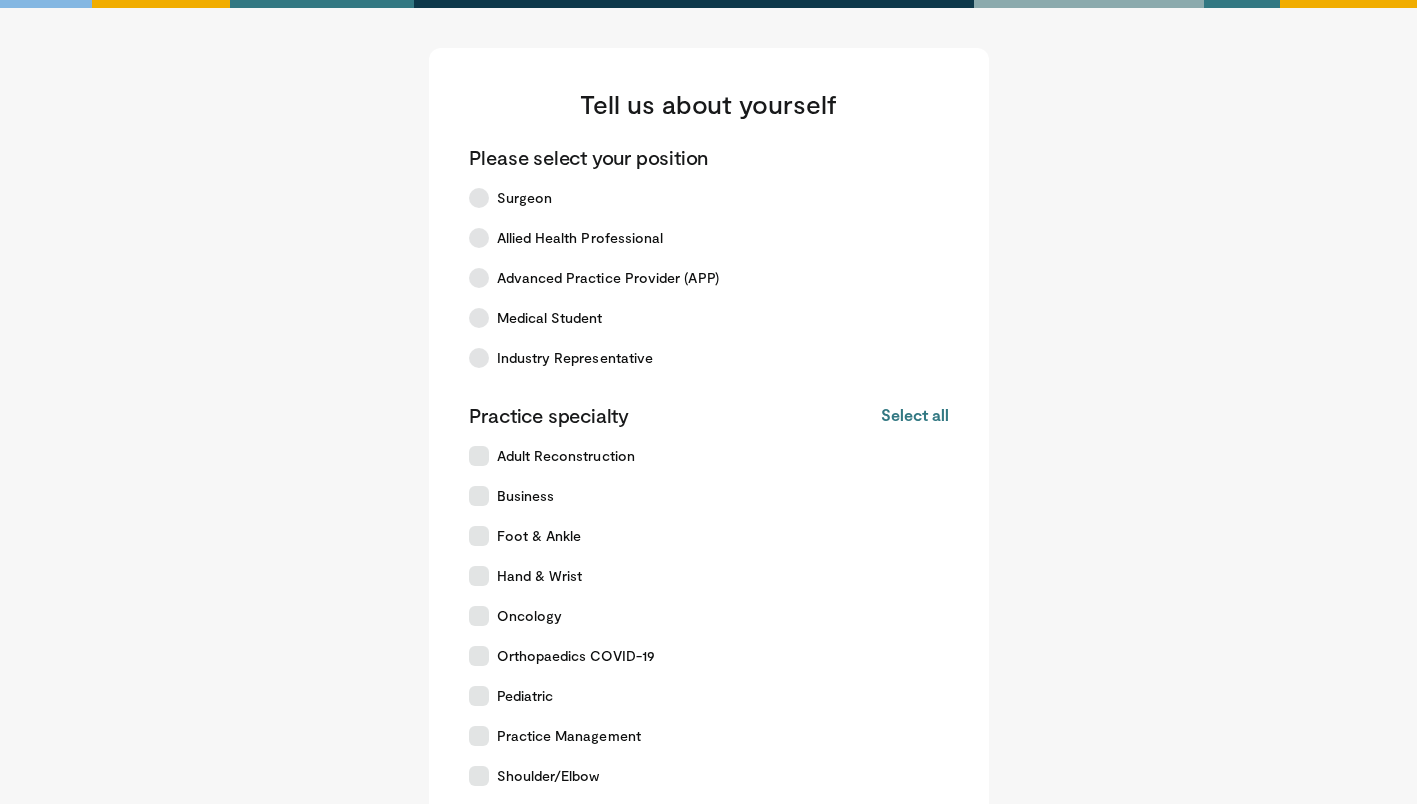 click at bounding box center [479, 318] 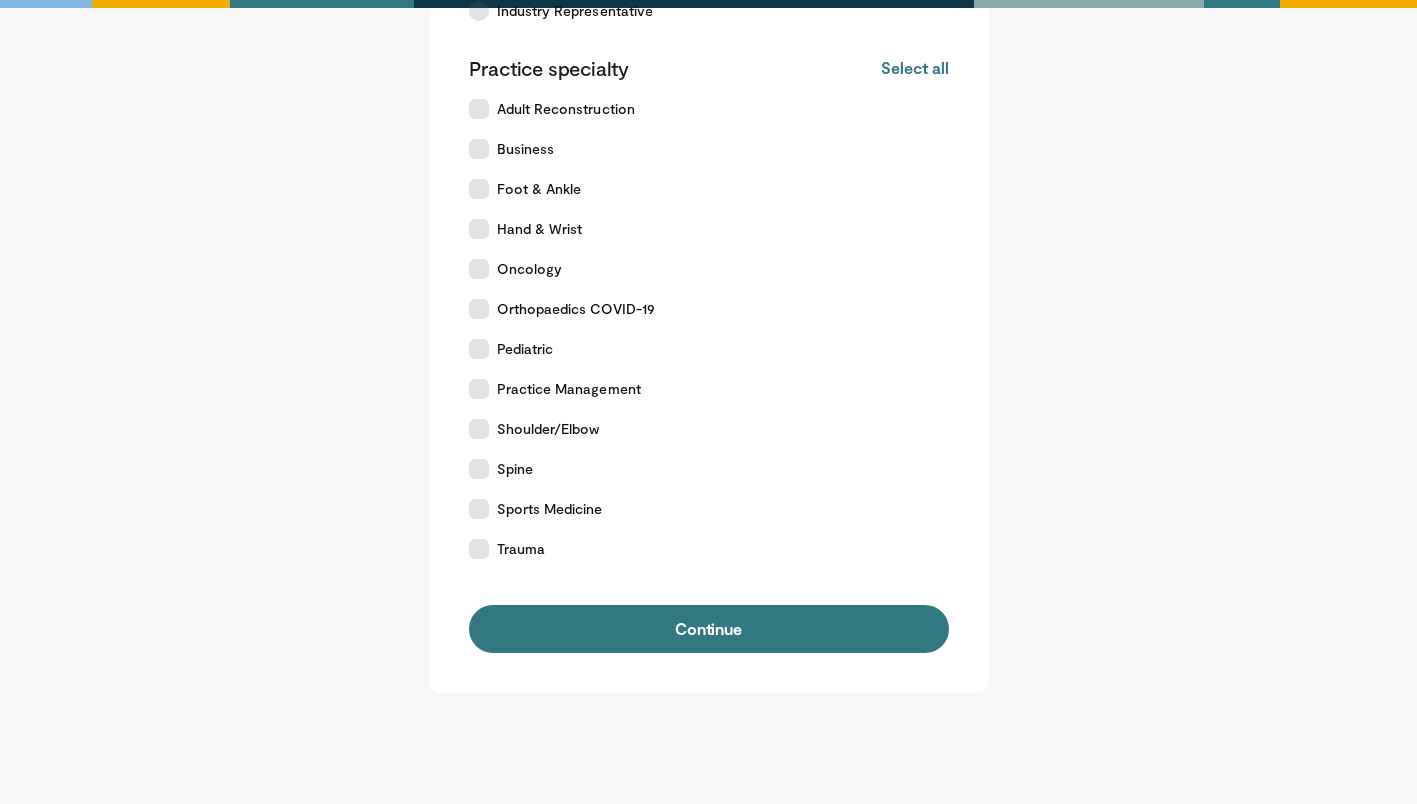 scroll, scrollTop: 351, scrollLeft: 0, axis: vertical 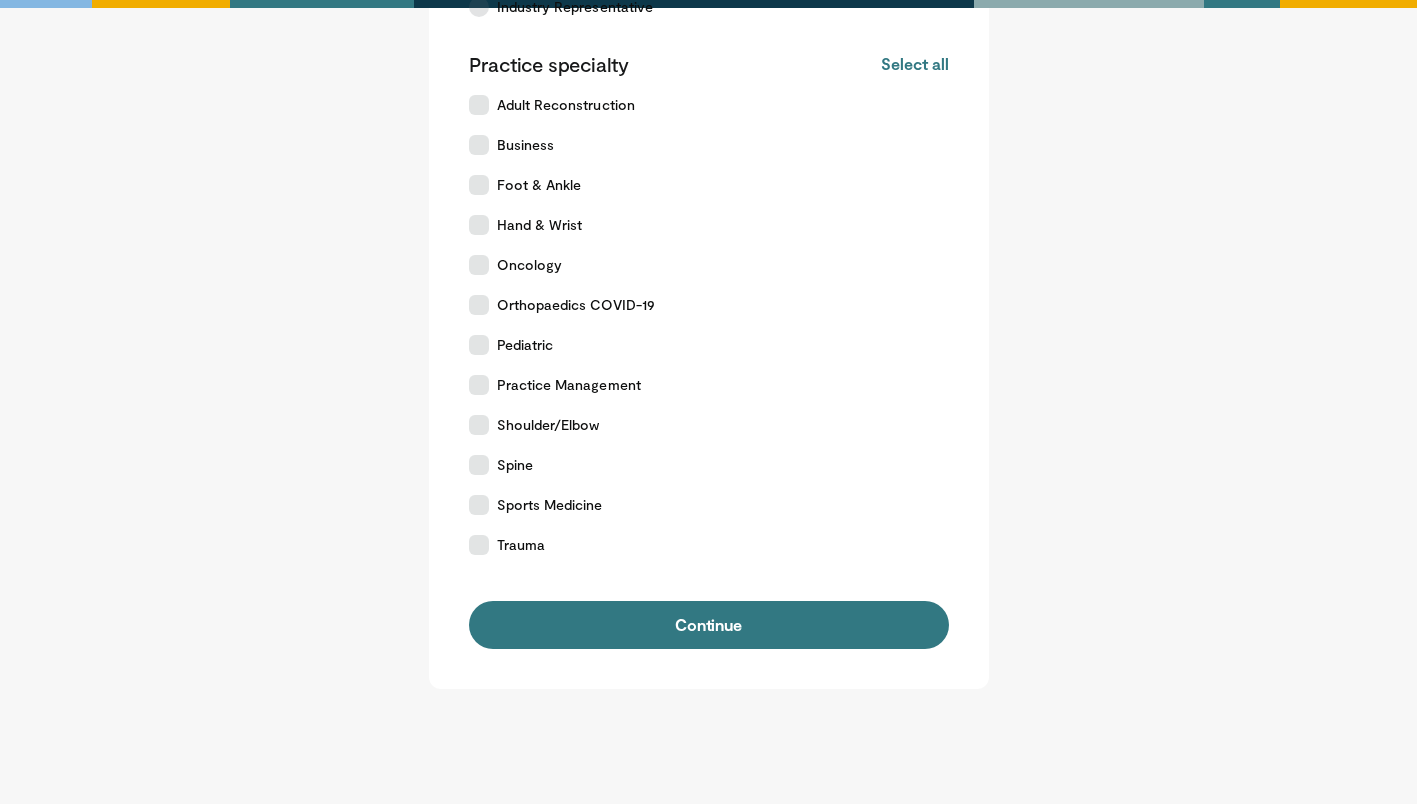 click on "Select all" at bounding box center (914, 64) 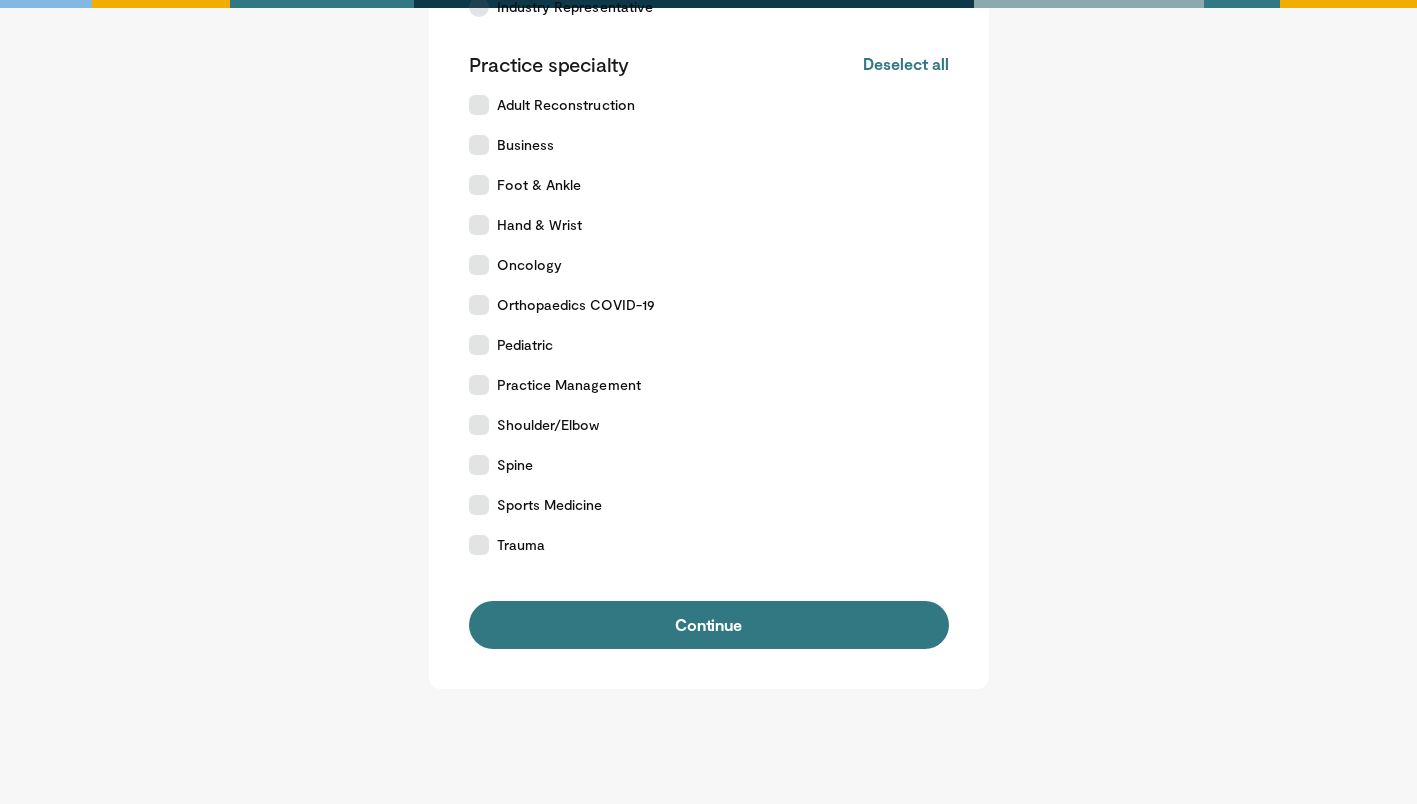 click on "Continue" at bounding box center [709, 625] 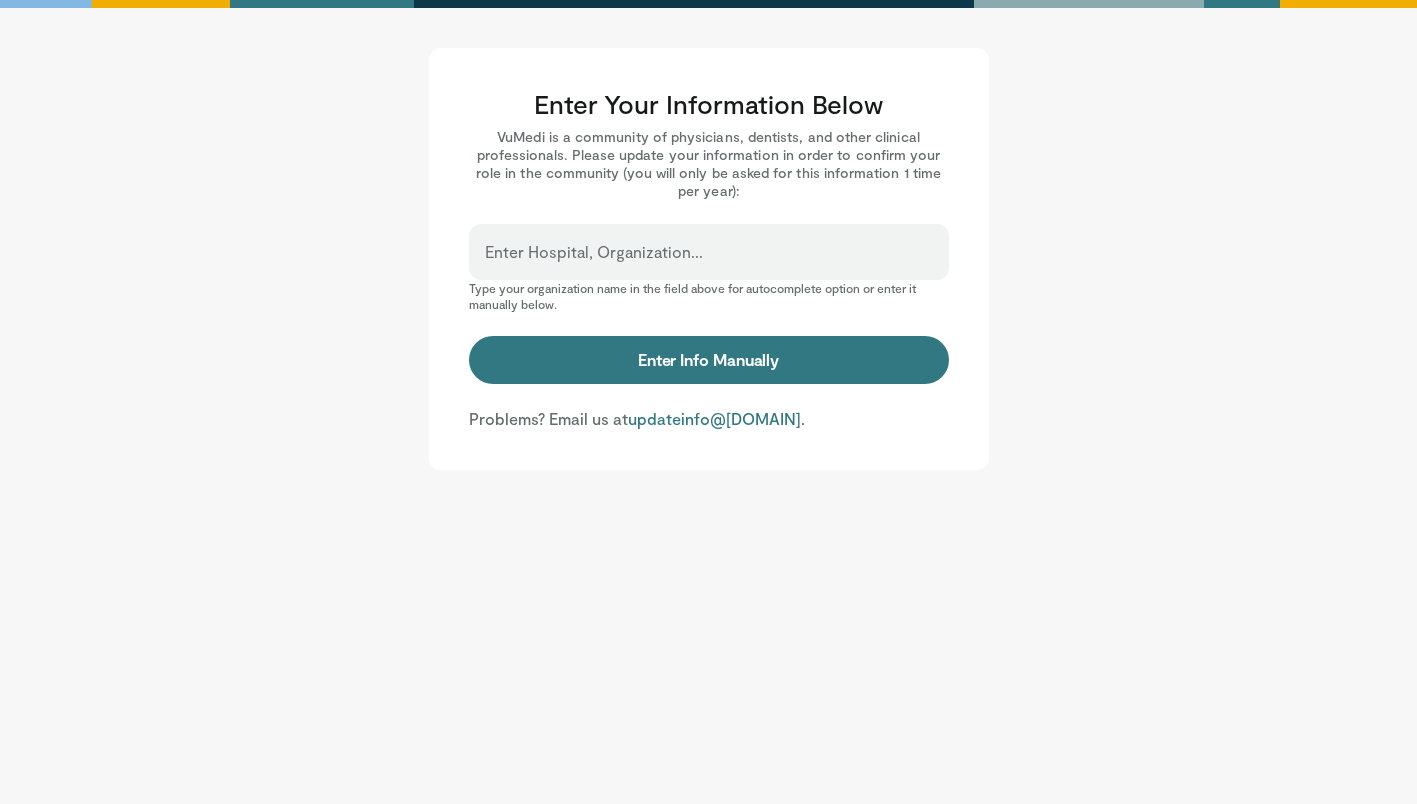 scroll, scrollTop: 0, scrollLeft: 0, axis: both 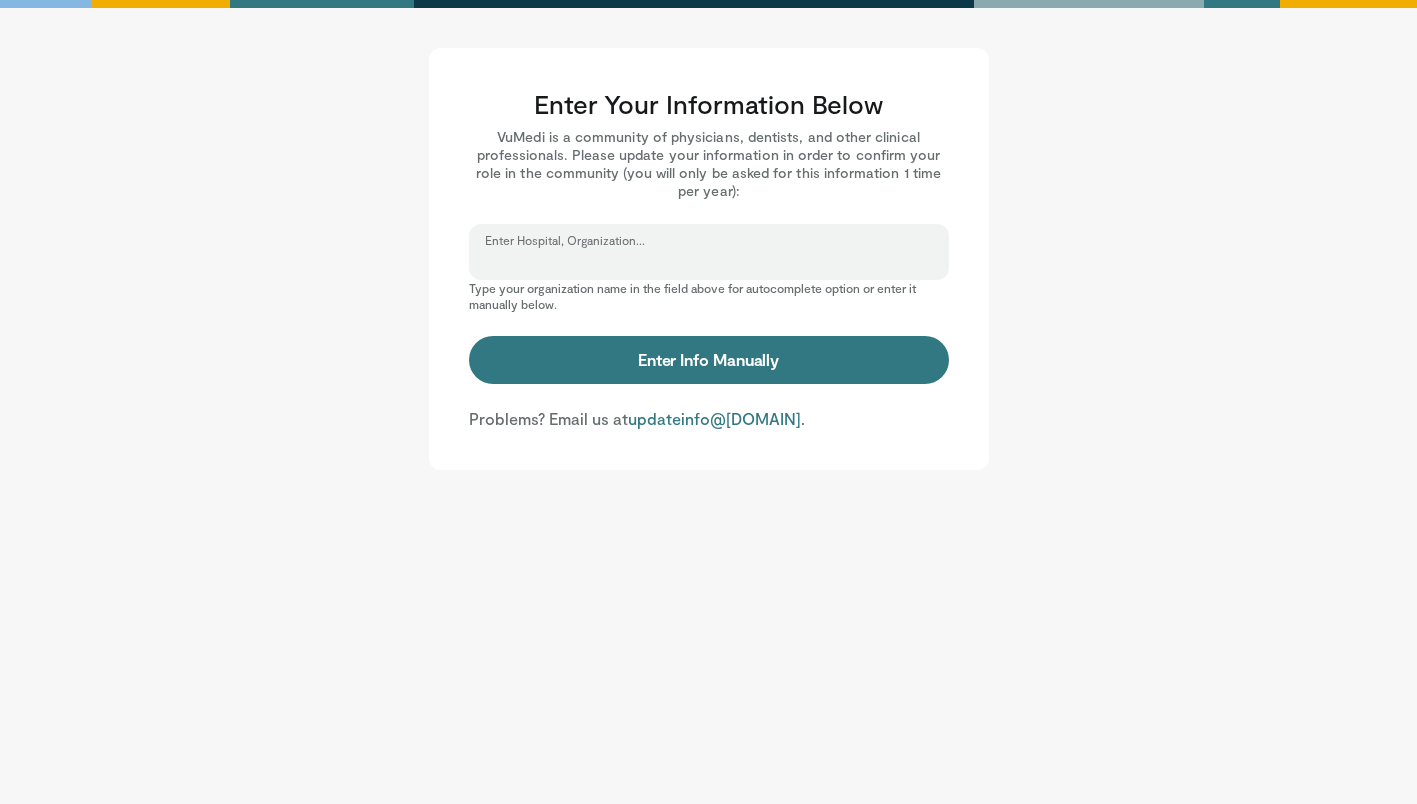 click on "Enter Hospital, Organization..." at bounding box center (709, 261) 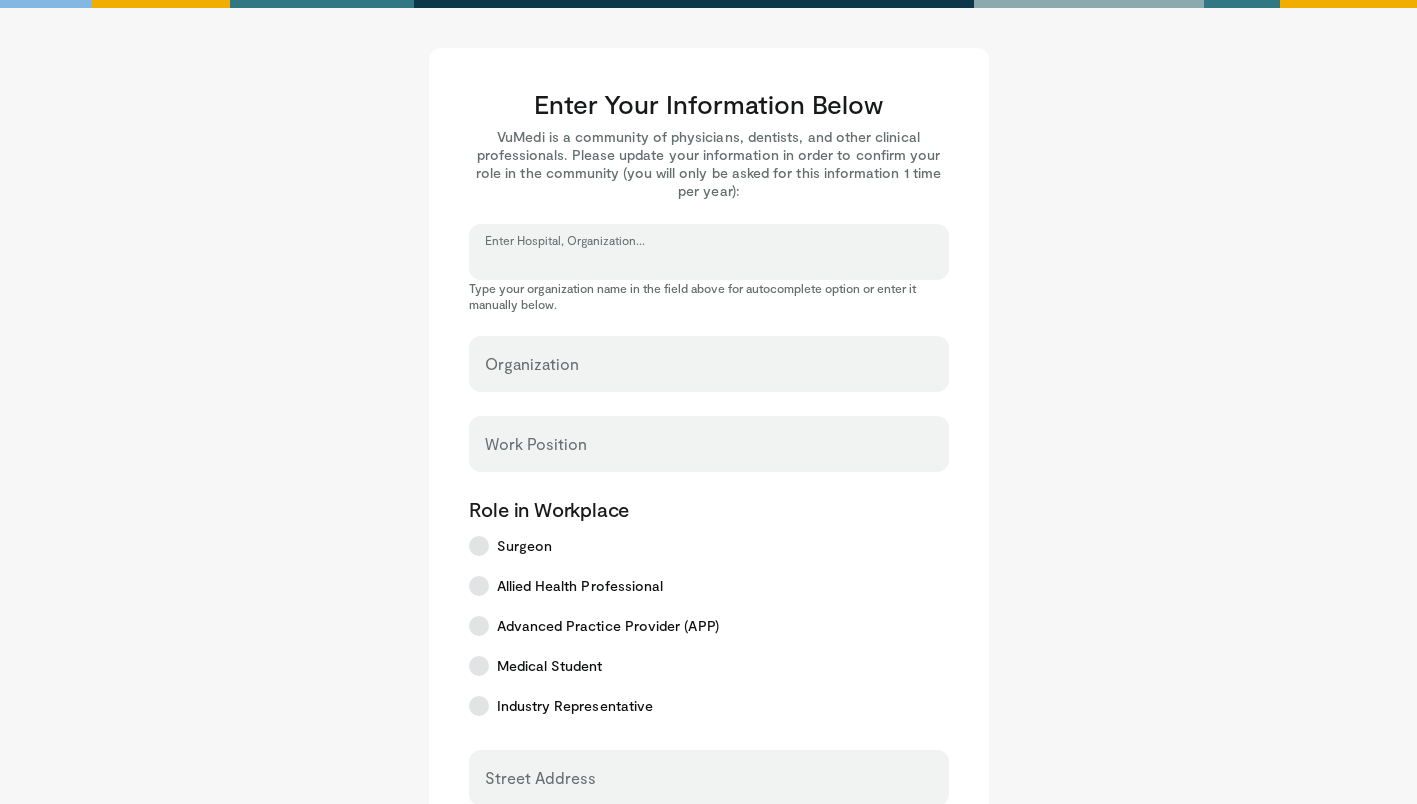 click on "Enter Hospital, Organization..." at bounding box center [709, 261] 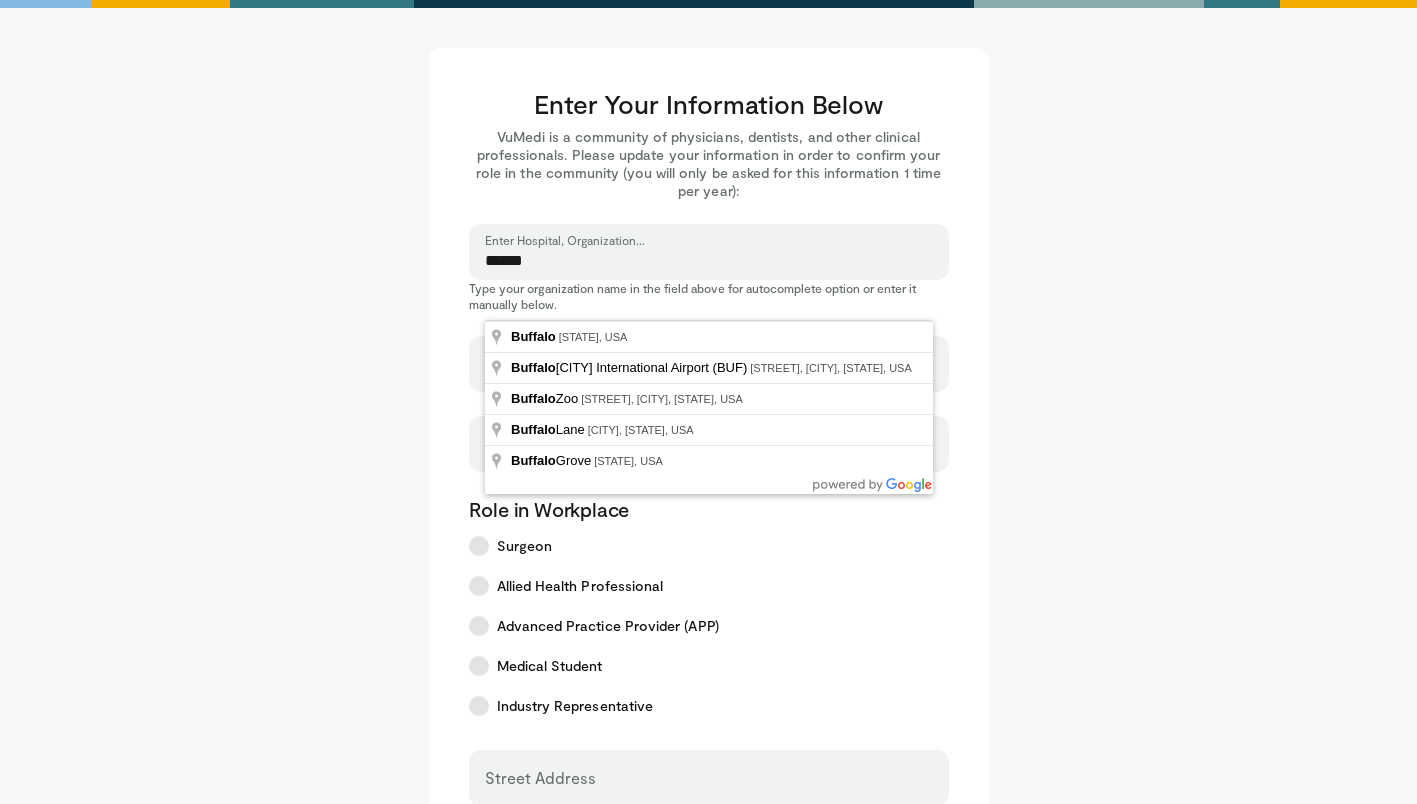 type on "**********" 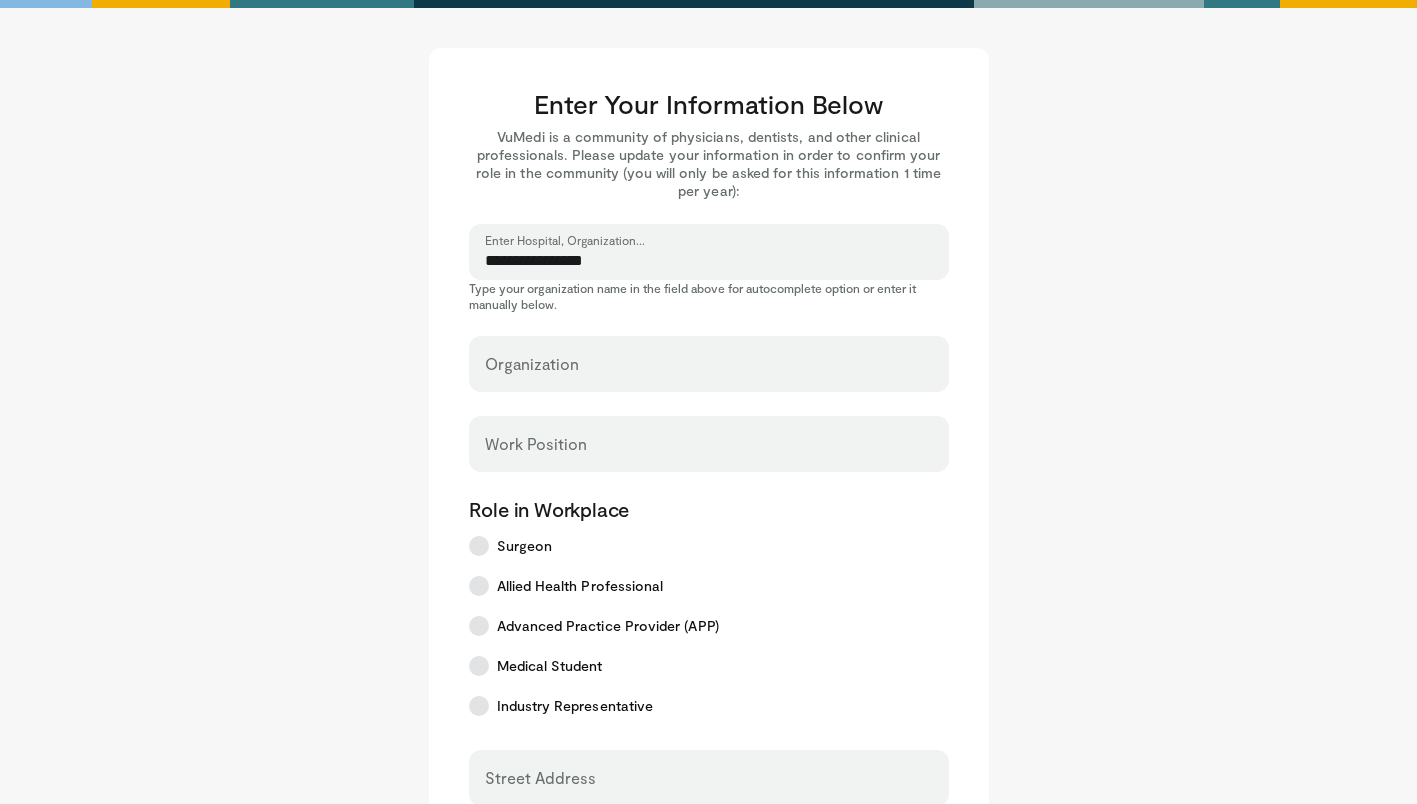 select on "**" 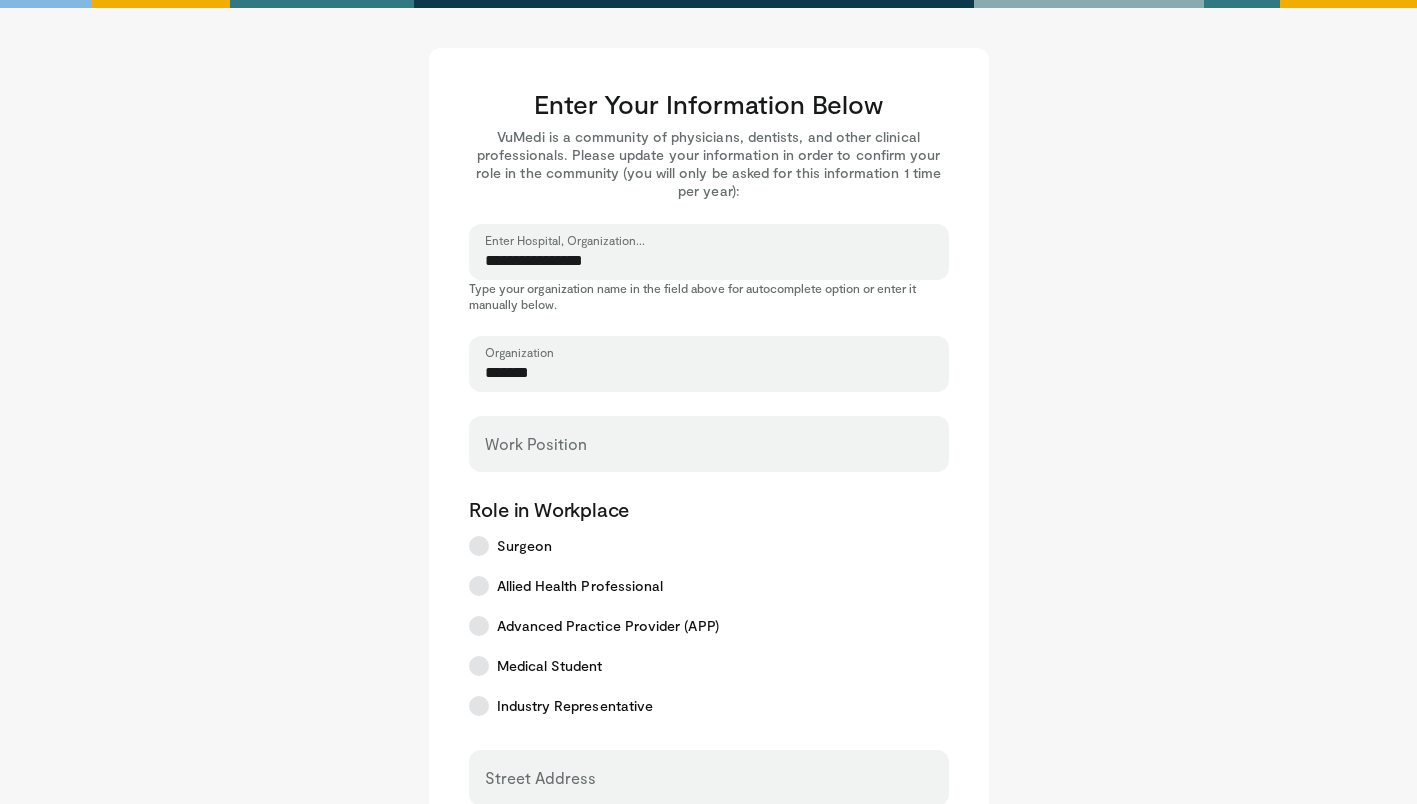 click on "Work Position" at bounding box center (536, 444) 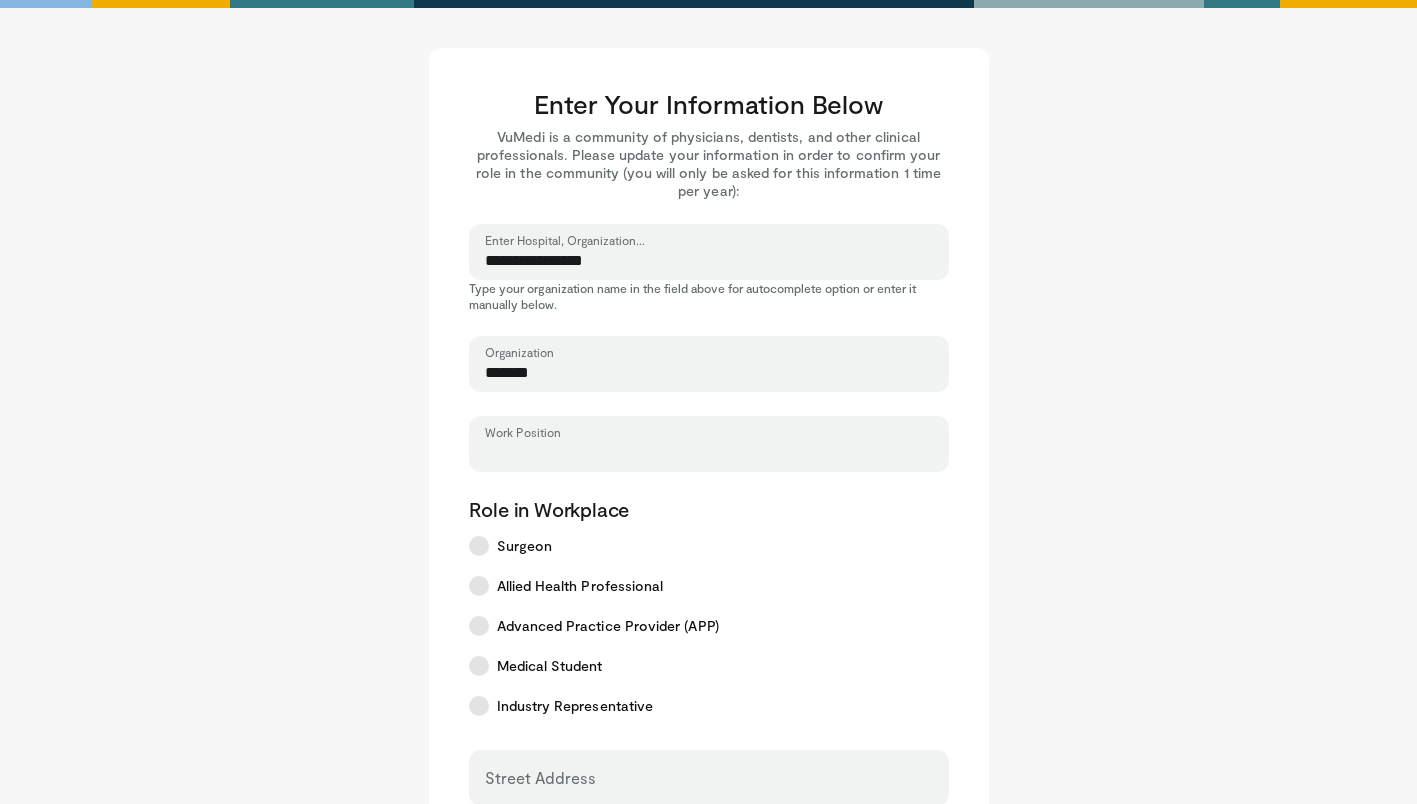 click on "Work Position" at bounding box center (709, 453) 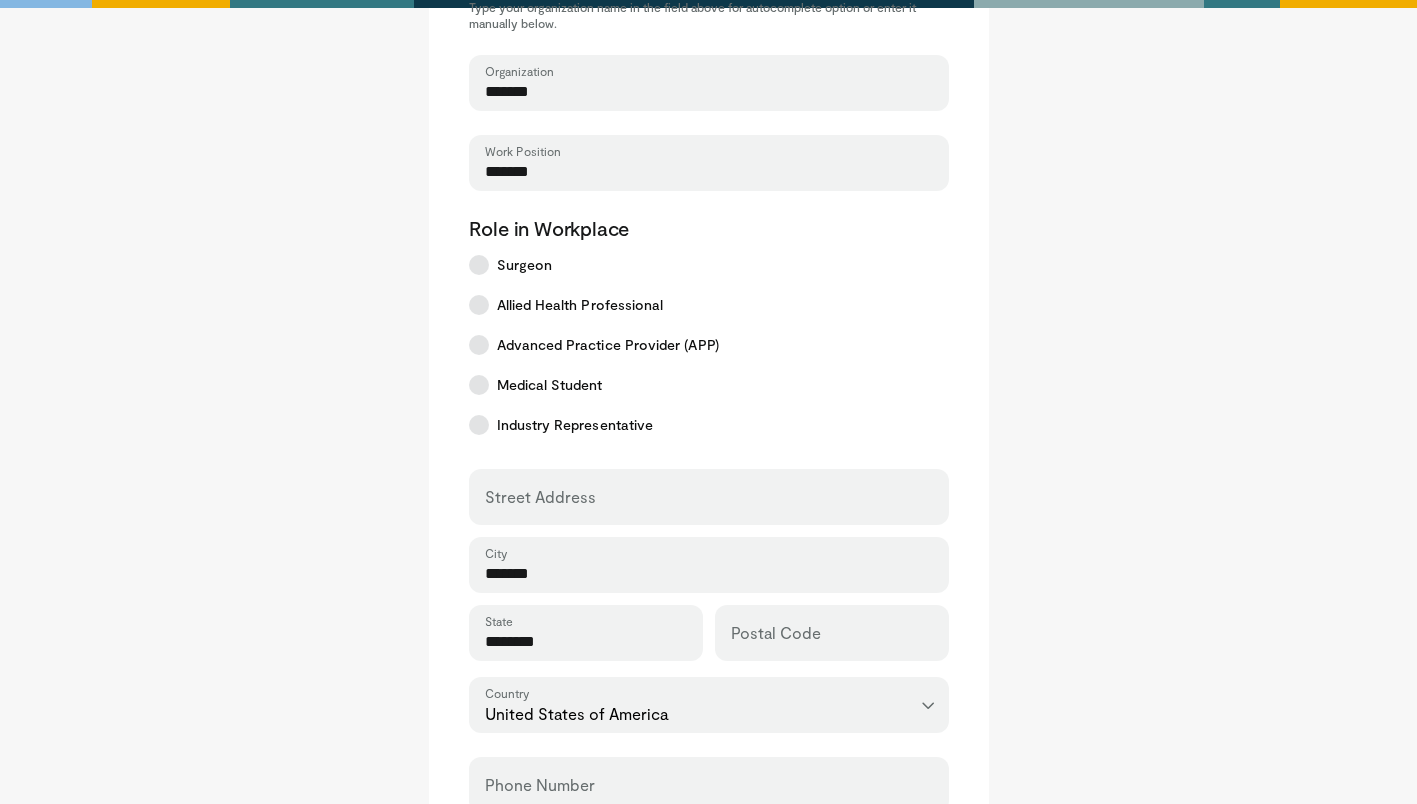 scroll, scrollTop: 282, scrollLeft: 0, axis: vertical 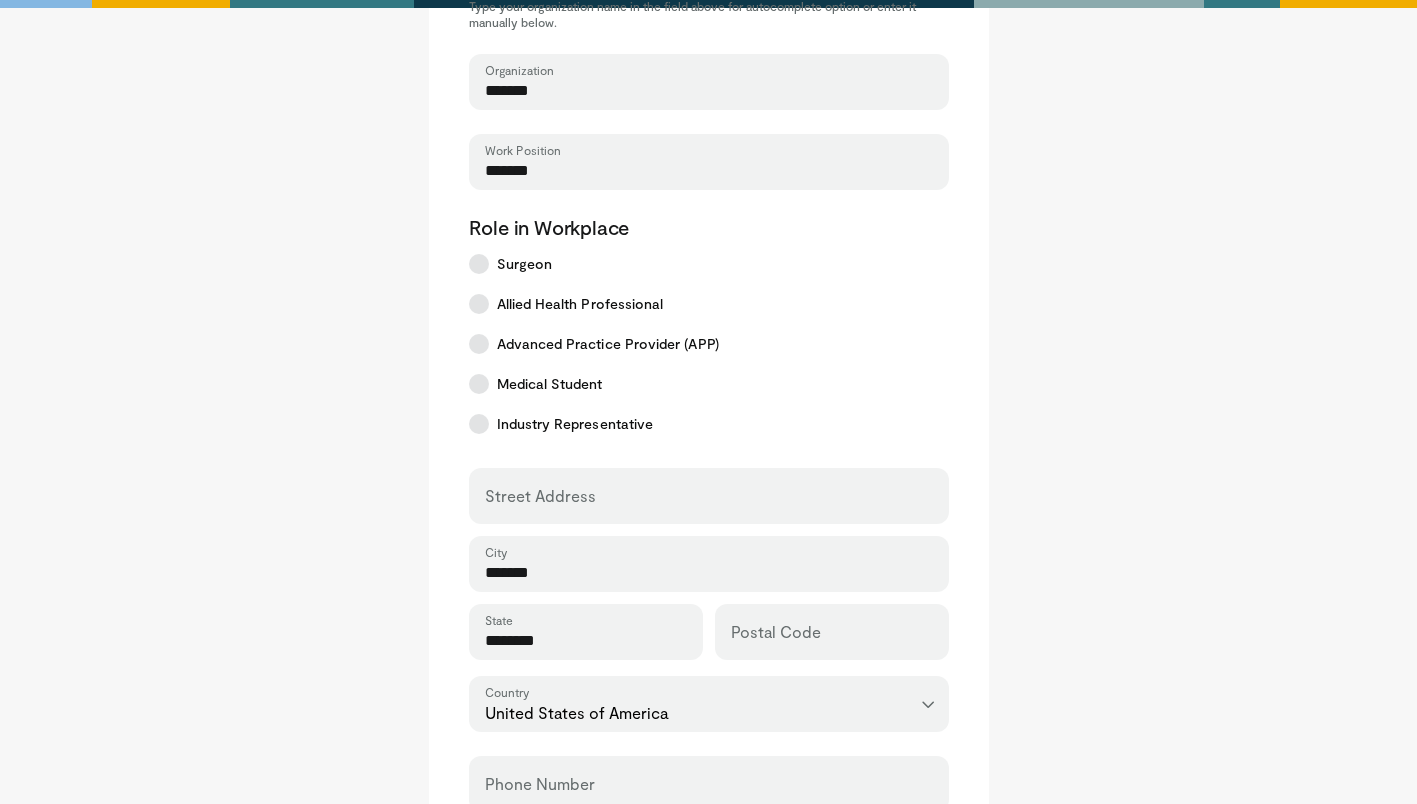 type on "*******" 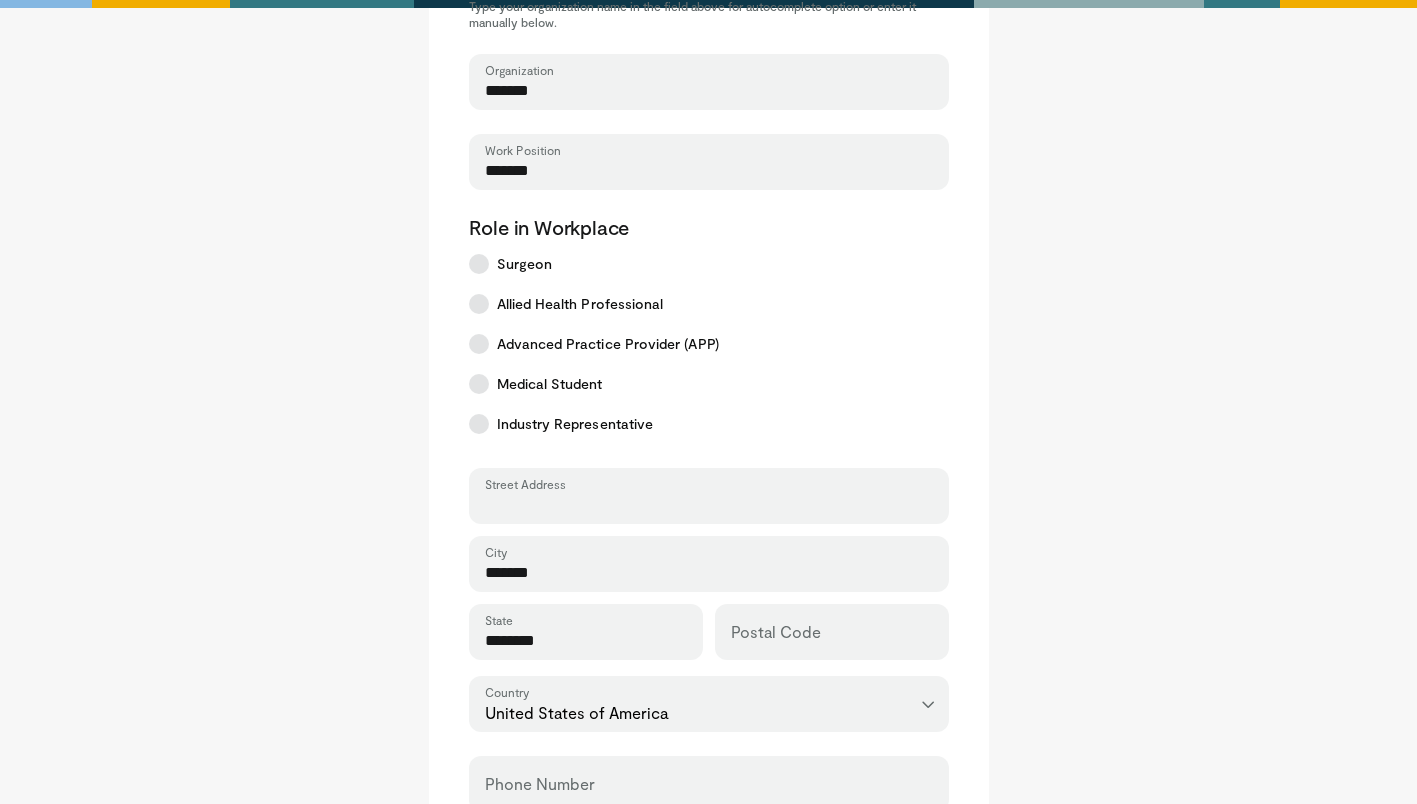 click on "Street Address" at bounding box center [709, 505] 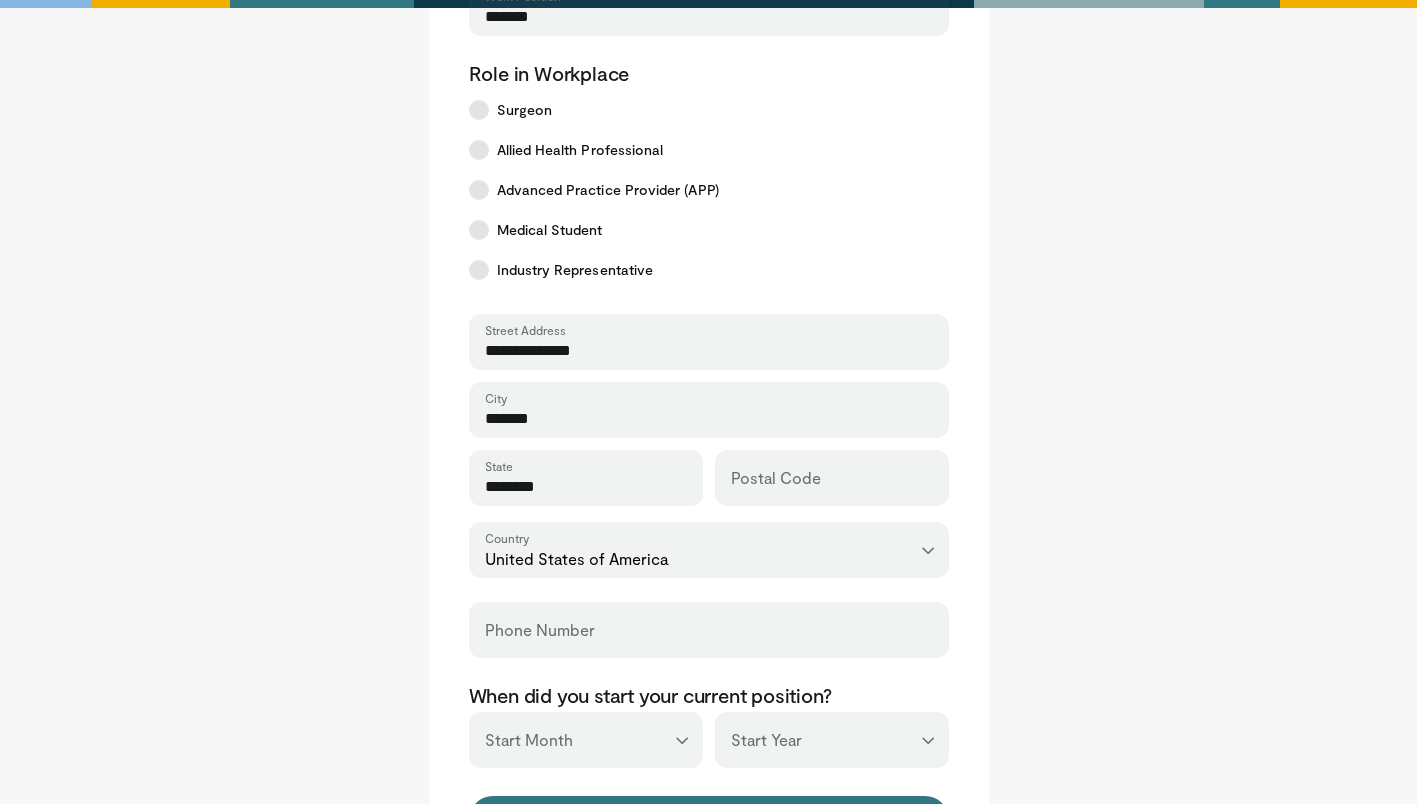 scroll, scrollTop: 439, scrollLeft: 0, axis: vertical 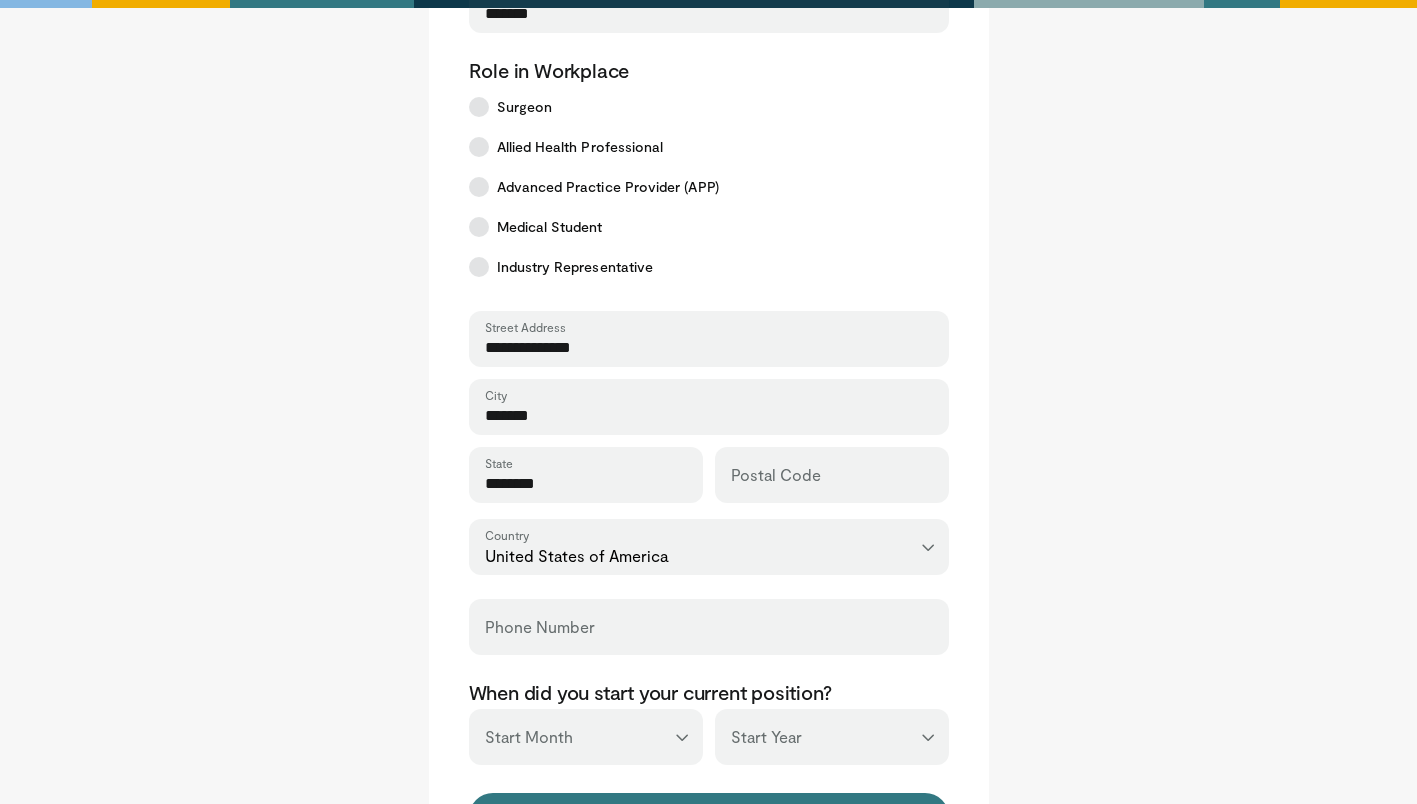 type on "**********" 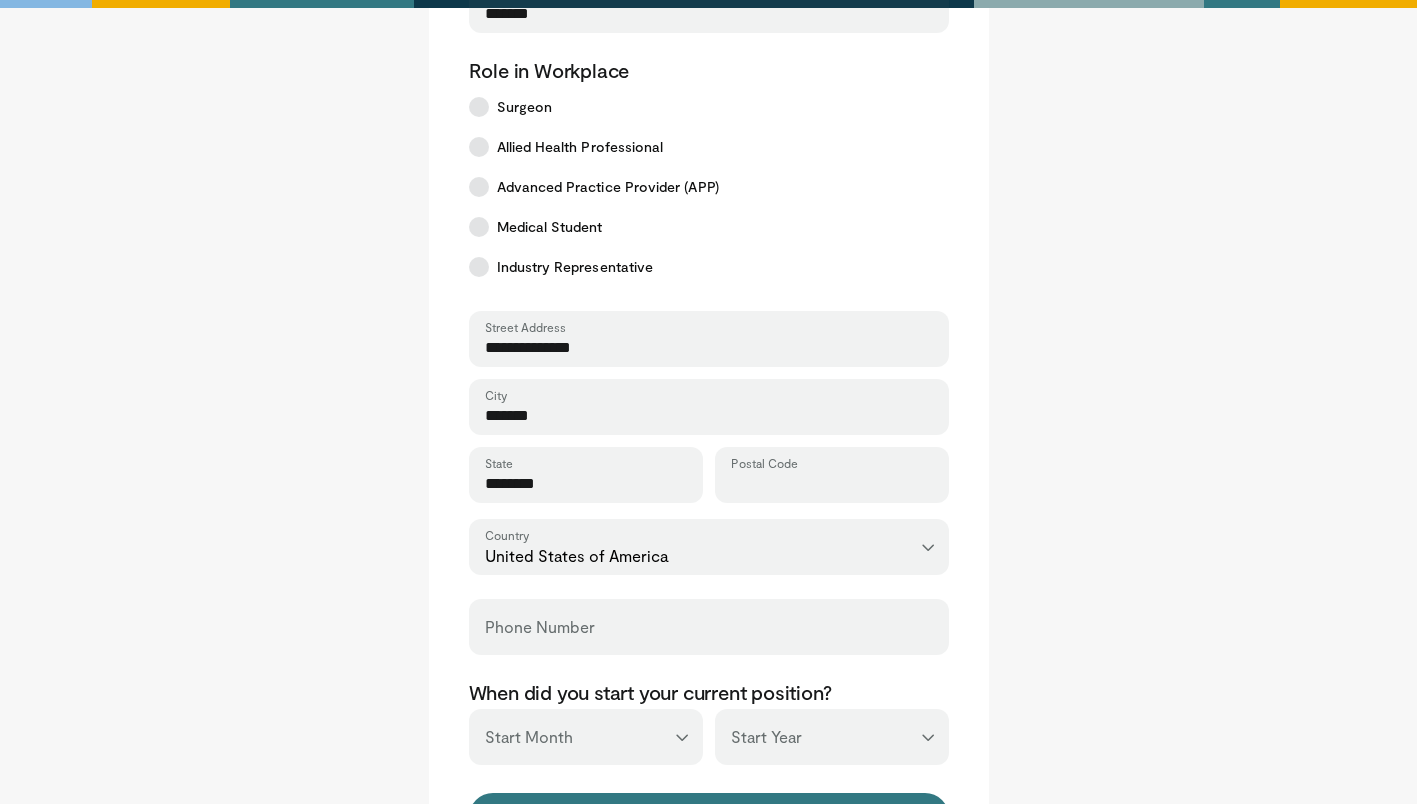 click on "Postal Code" at bounding box center (832, 484) 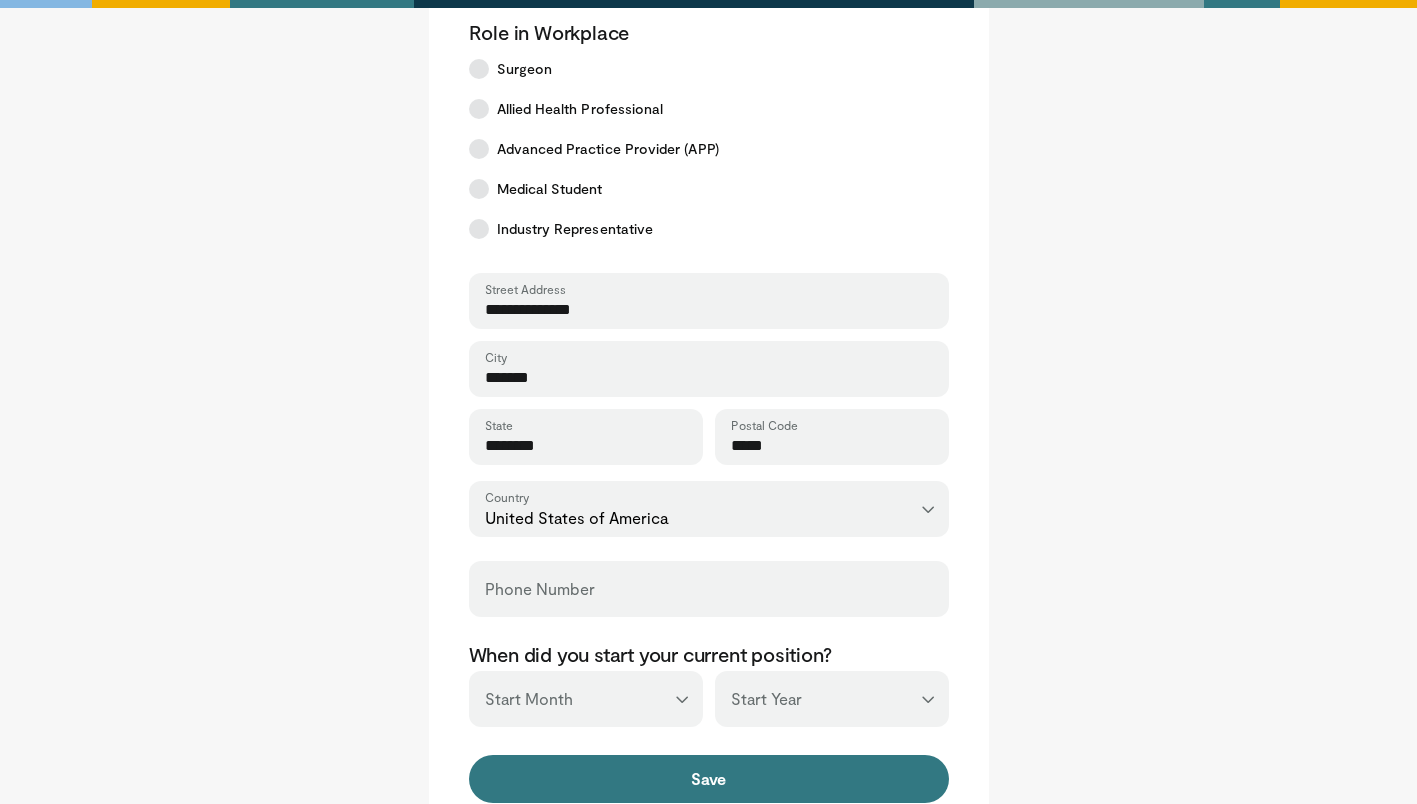 scroll, scrollTop: 478, scrollLeft: 0, axis: vertical 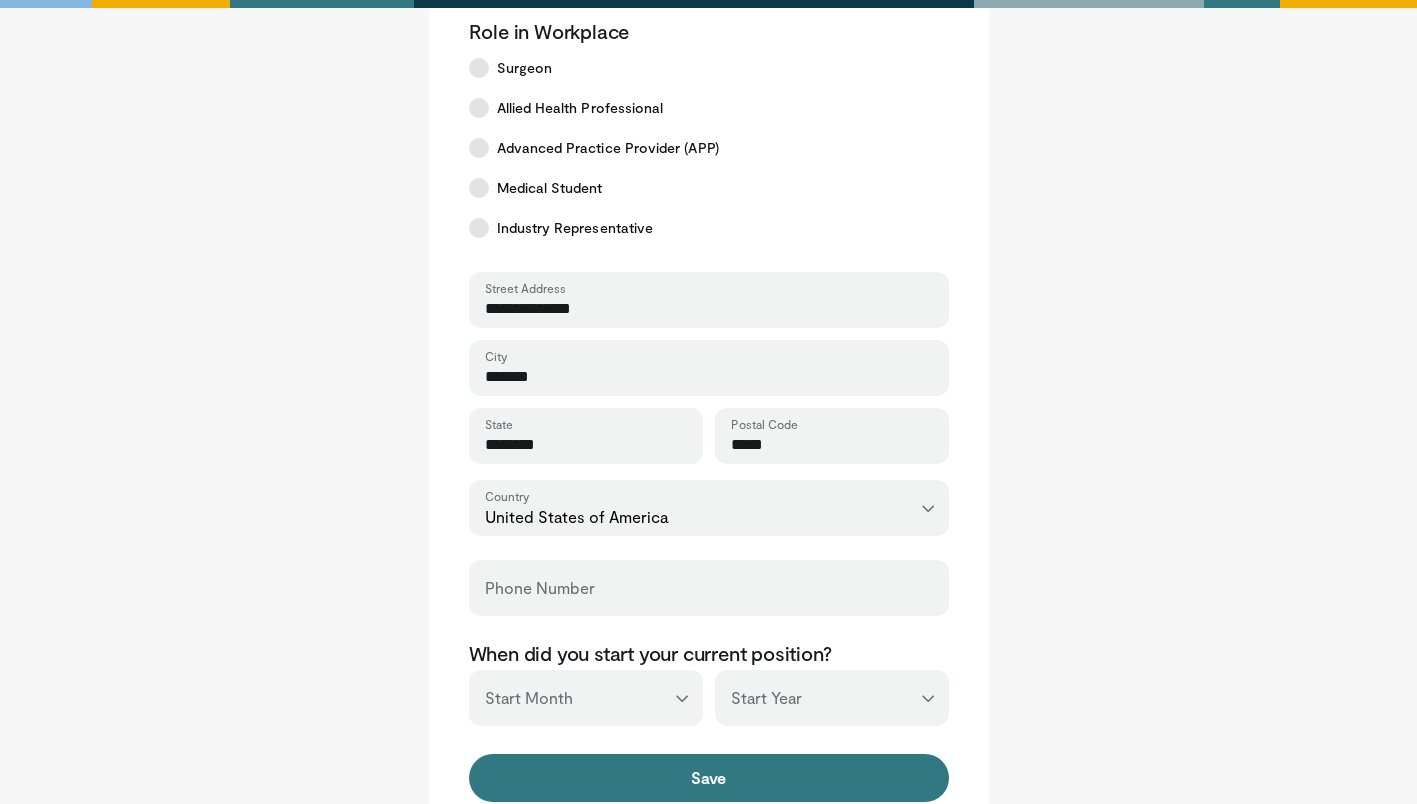 type on "*****" 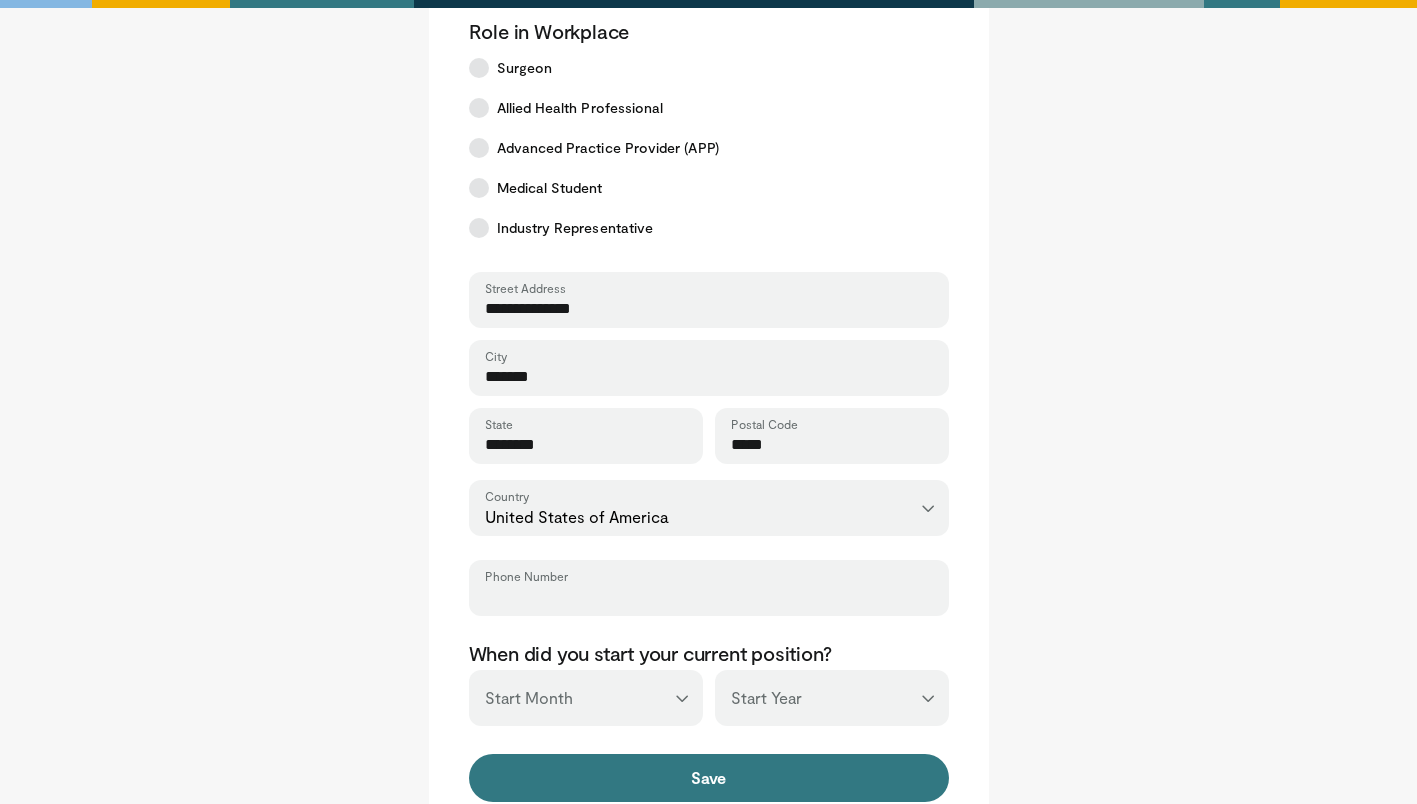 click on "Phone Number" at bounding box center [709, 597] 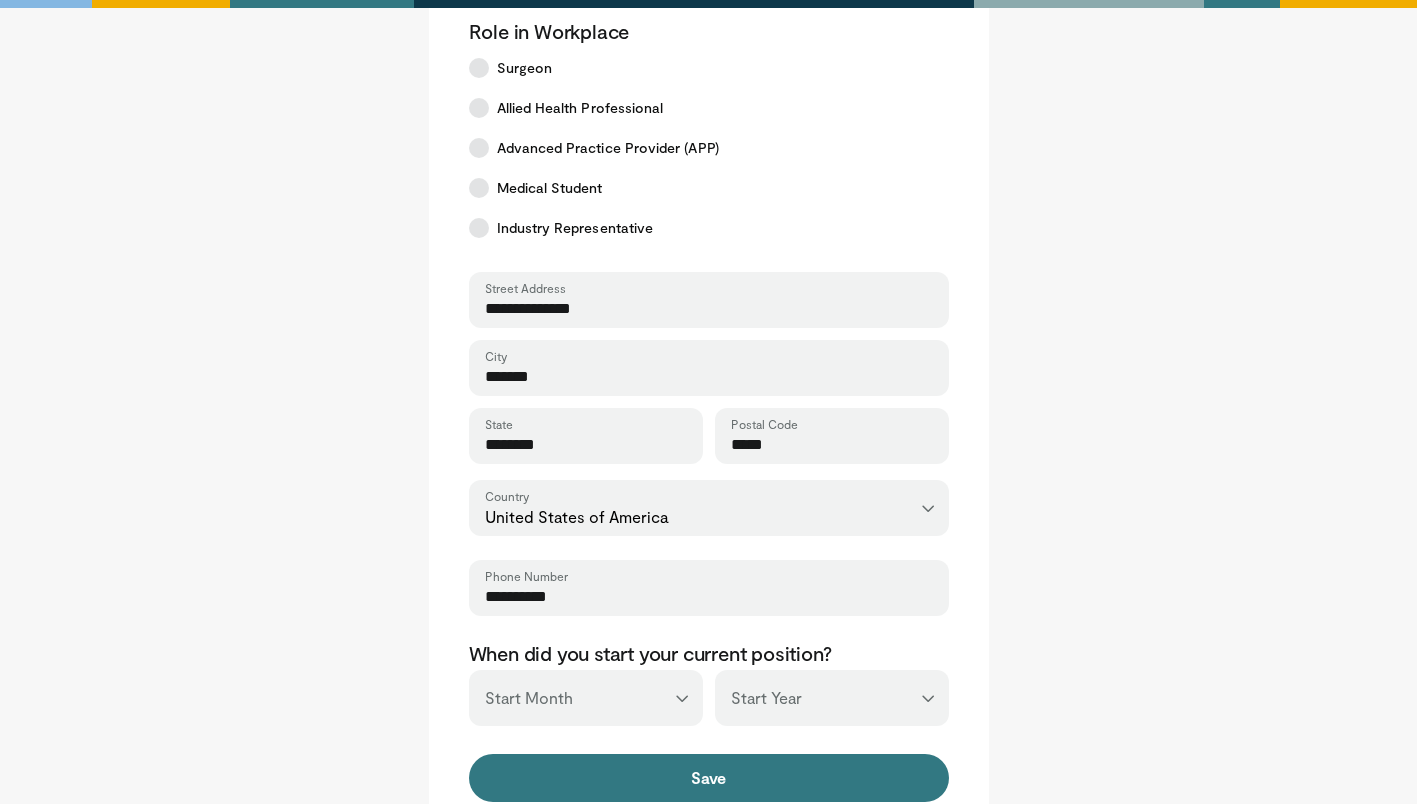 type on "**********" 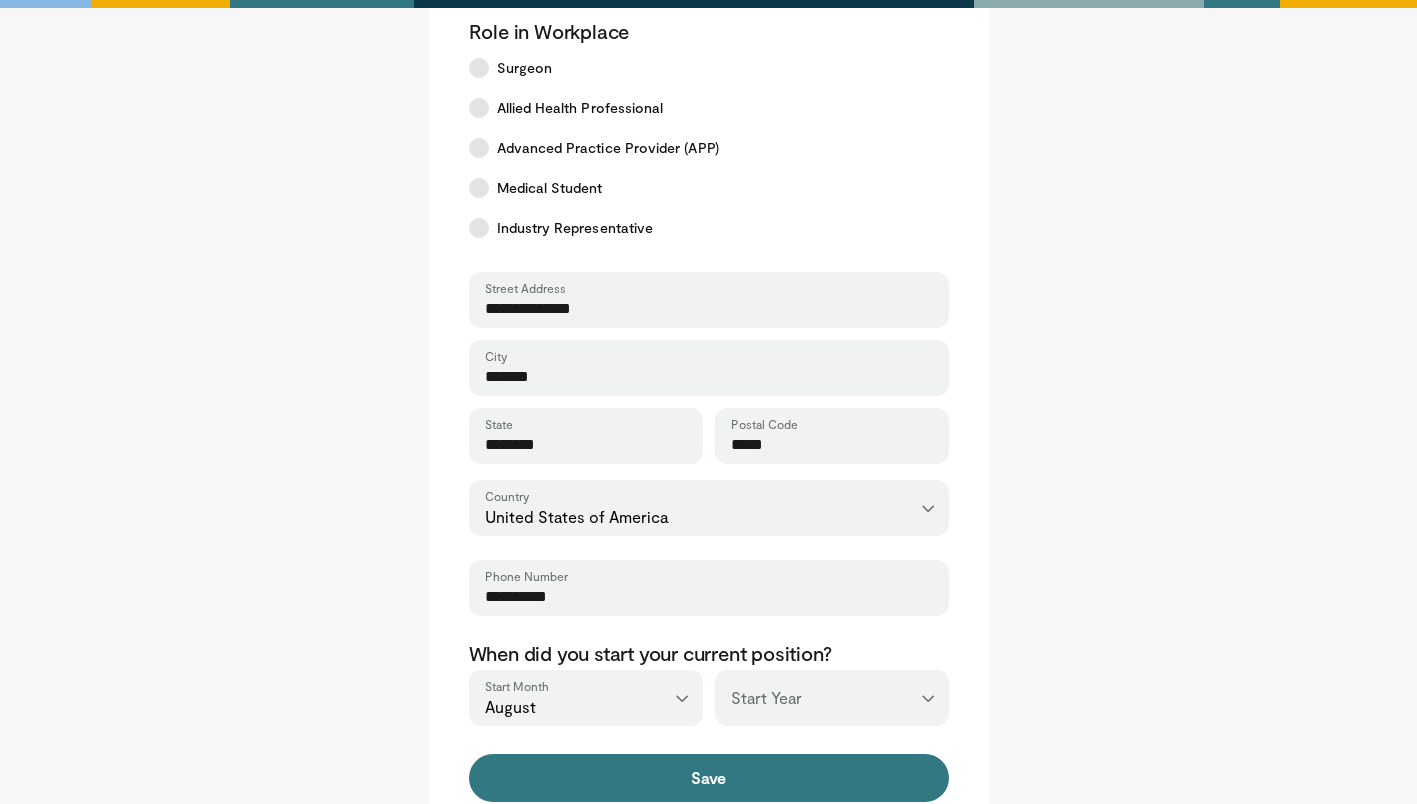 click on "***
****
****
****
****
****
****
****
****
****
****
****
****
****
****
****
****
****
****
****
****
****
****
****
****
****
****
****
****
**** **** **** **** ****" at bounding box center [832, 698] 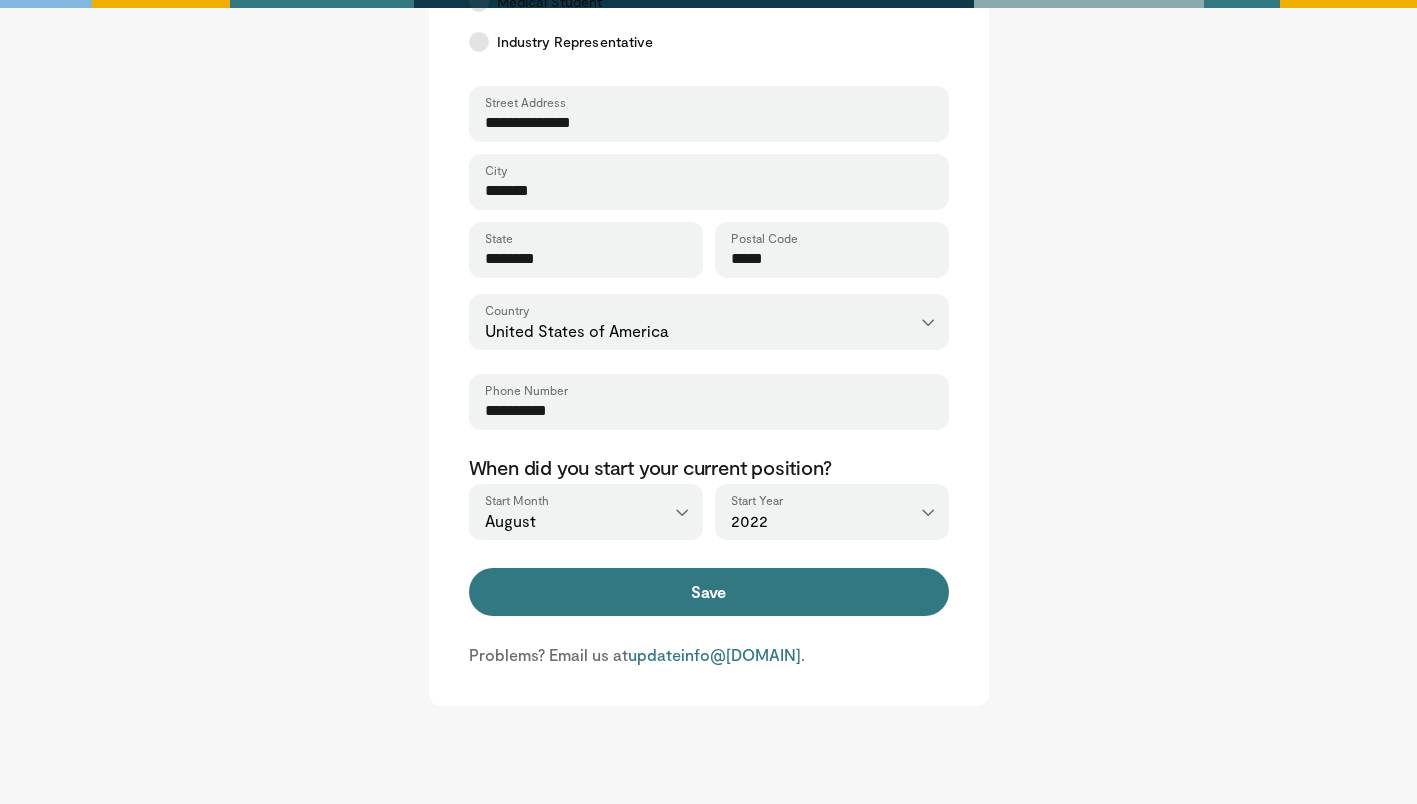 scroll, scrollTop: 666, scrollLeft: 0, axis: vertical 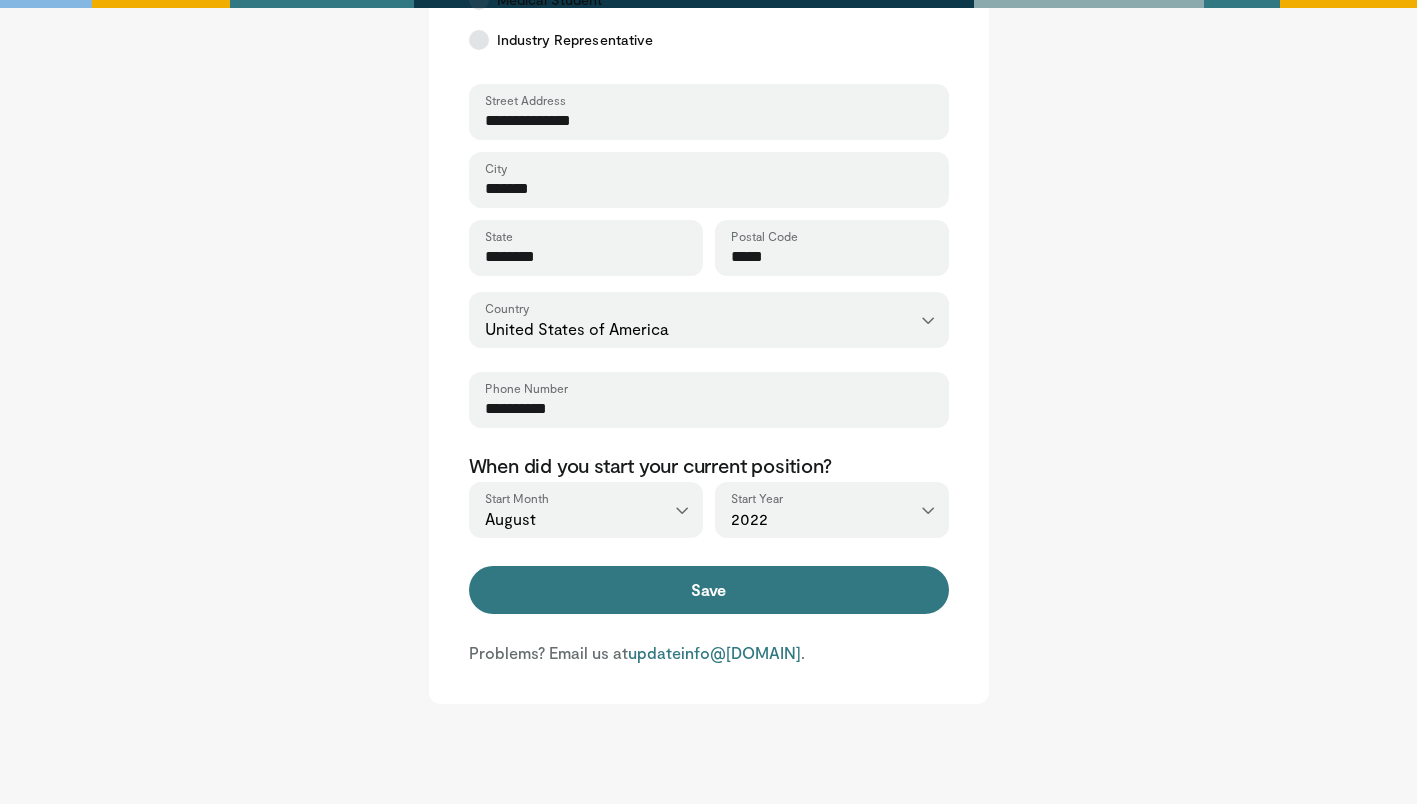 click on "Save" at bounding box center [709, 590] 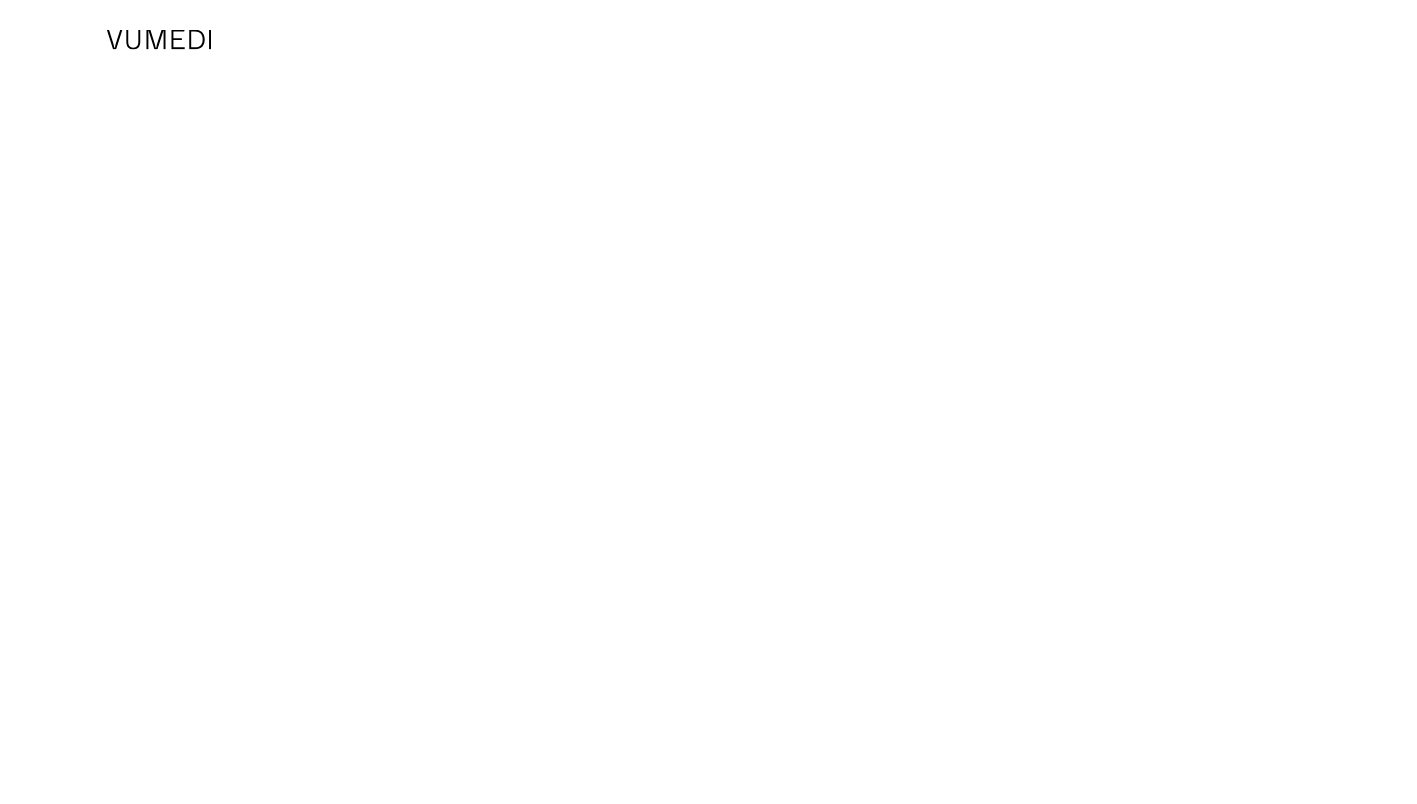 scroll, scrollTop: 0, scrollLeft: 0, axis: both 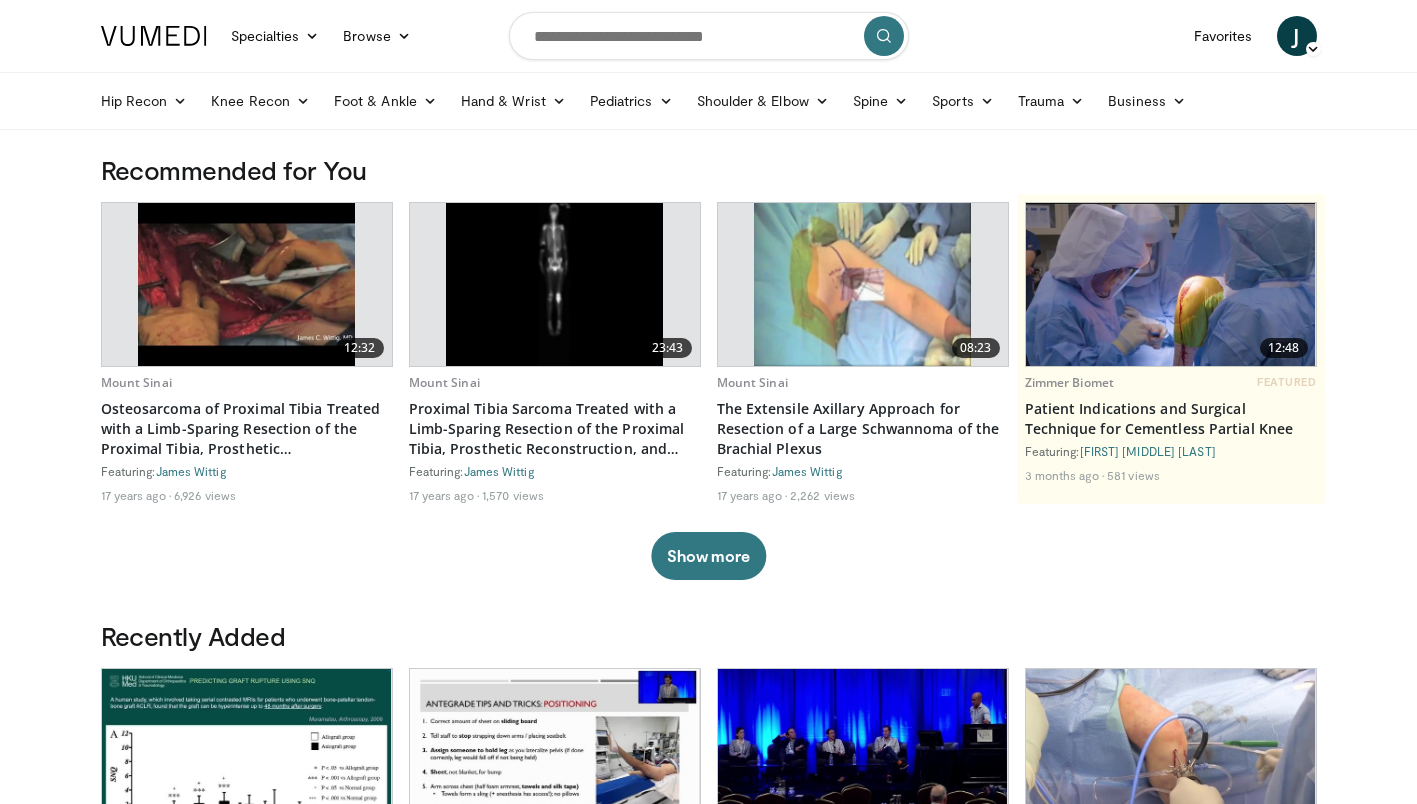 click at bounding box center (430, 101) 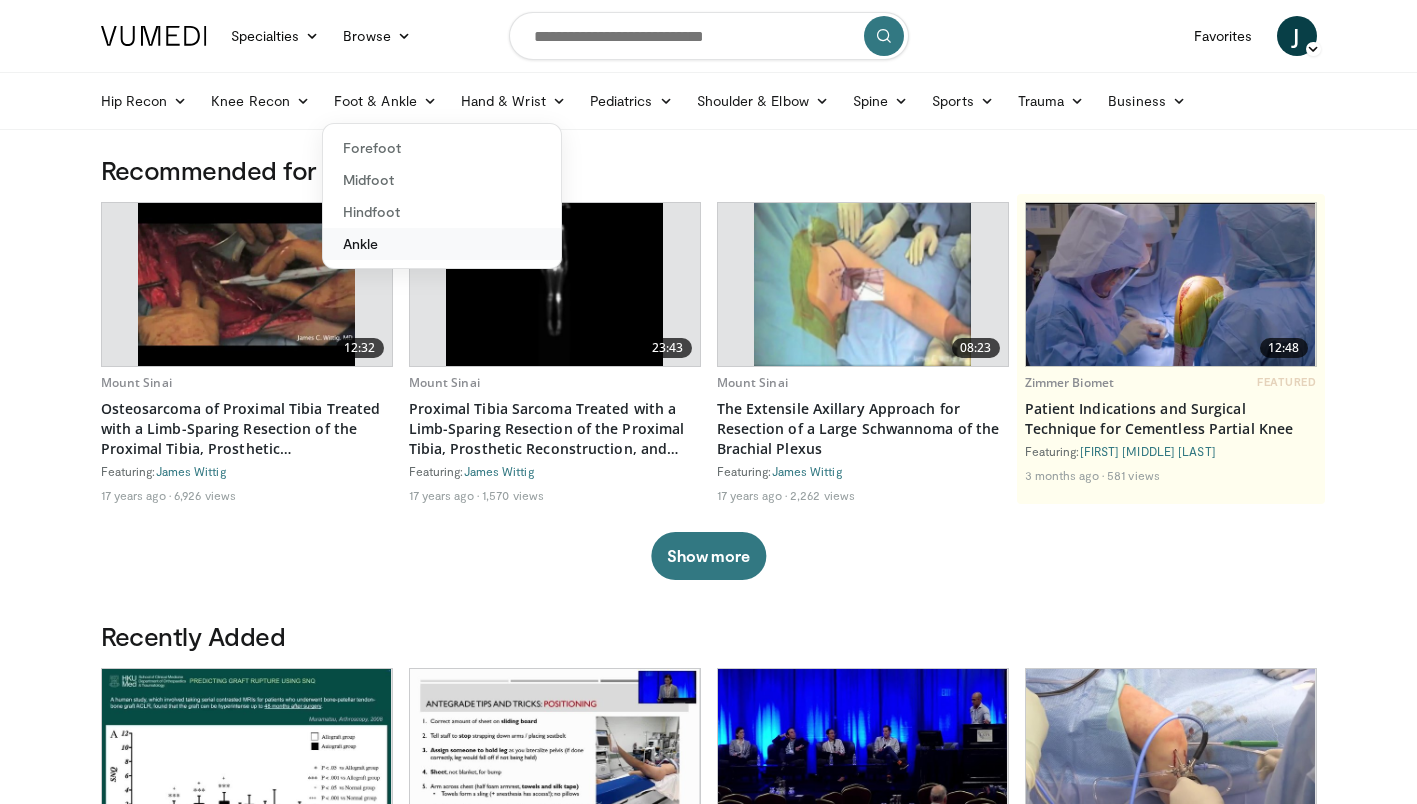 click on "Ankle" at bounding box center (442, 244) 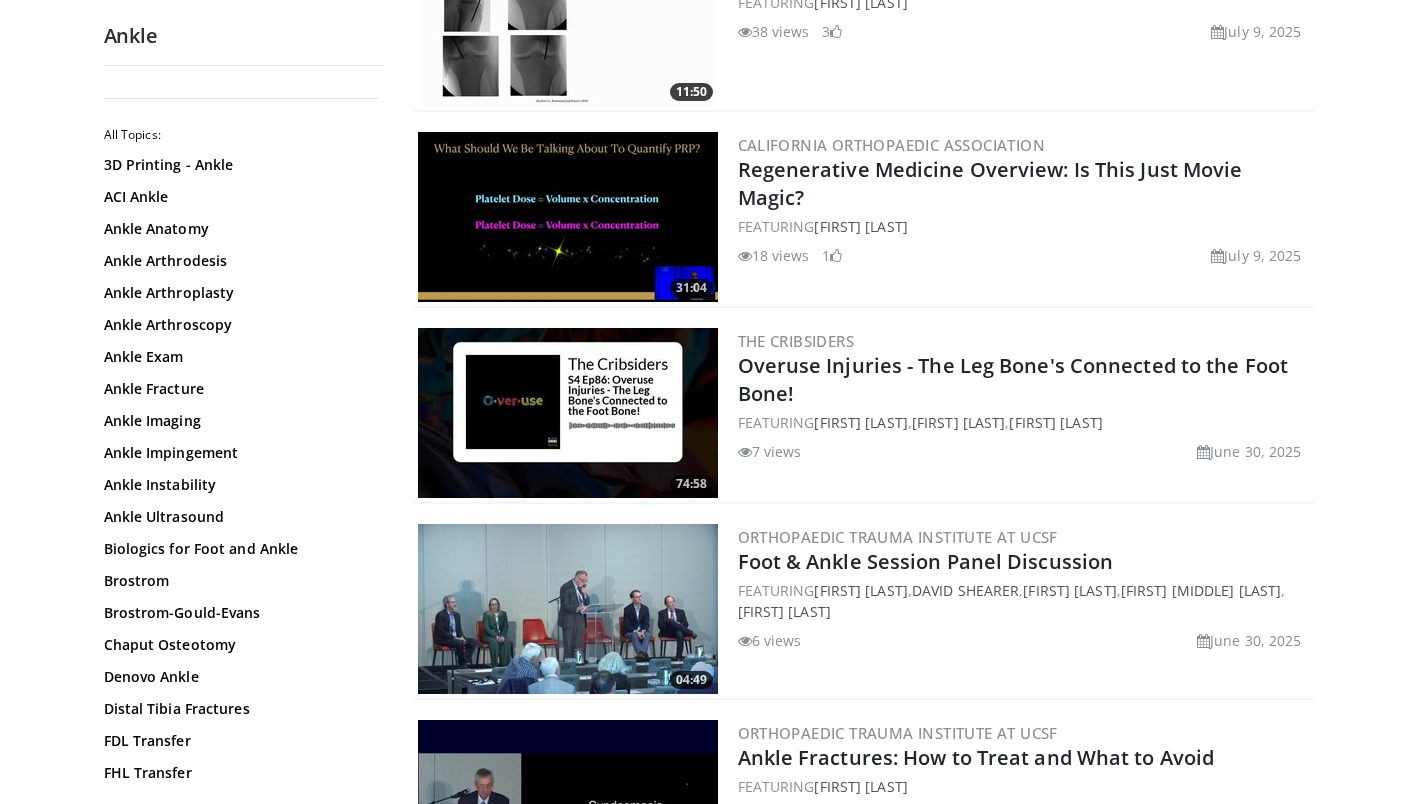 scroll, scrollTop: 291, scrollLeft: 0, axis: vertical 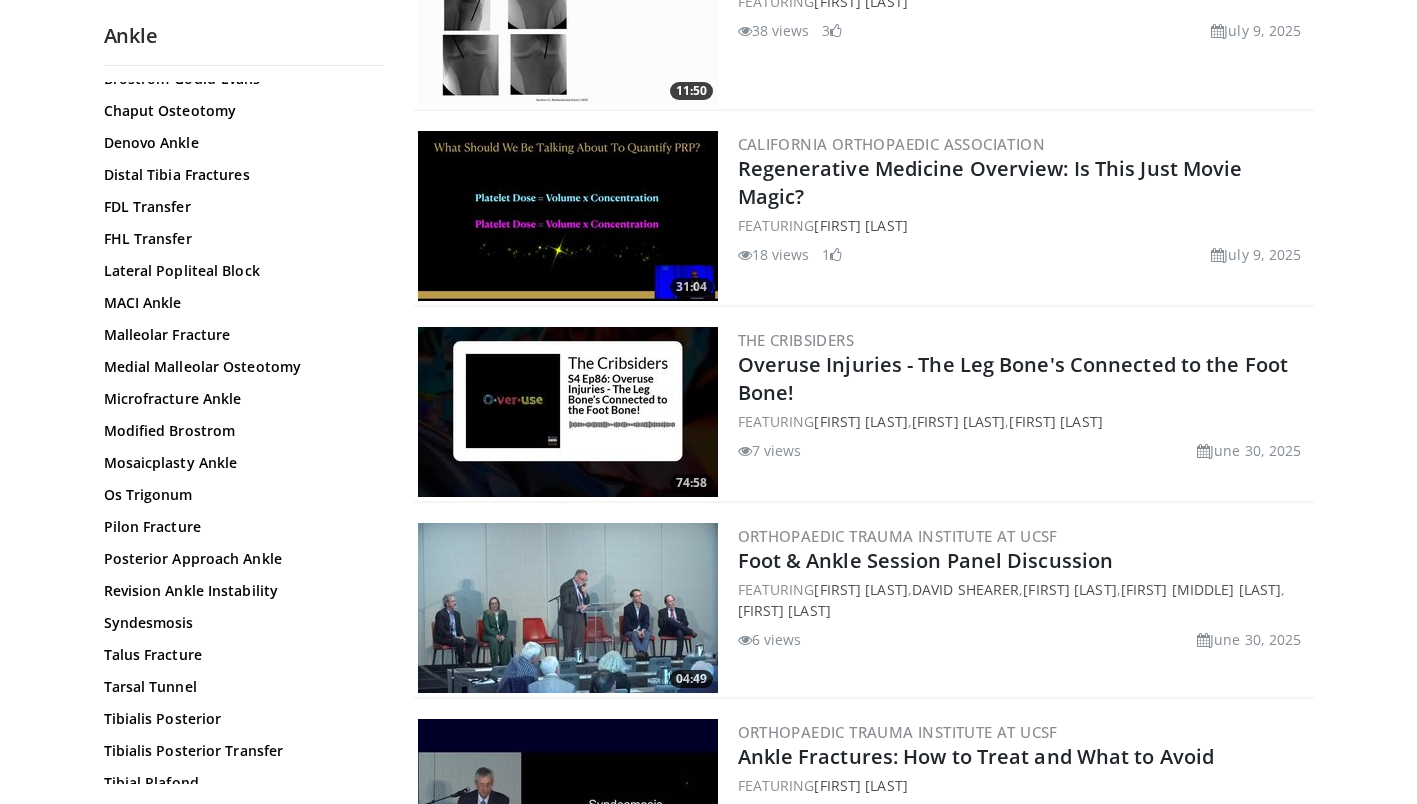 click on "Malleolar Fracture" at bounding box center (239, 335) 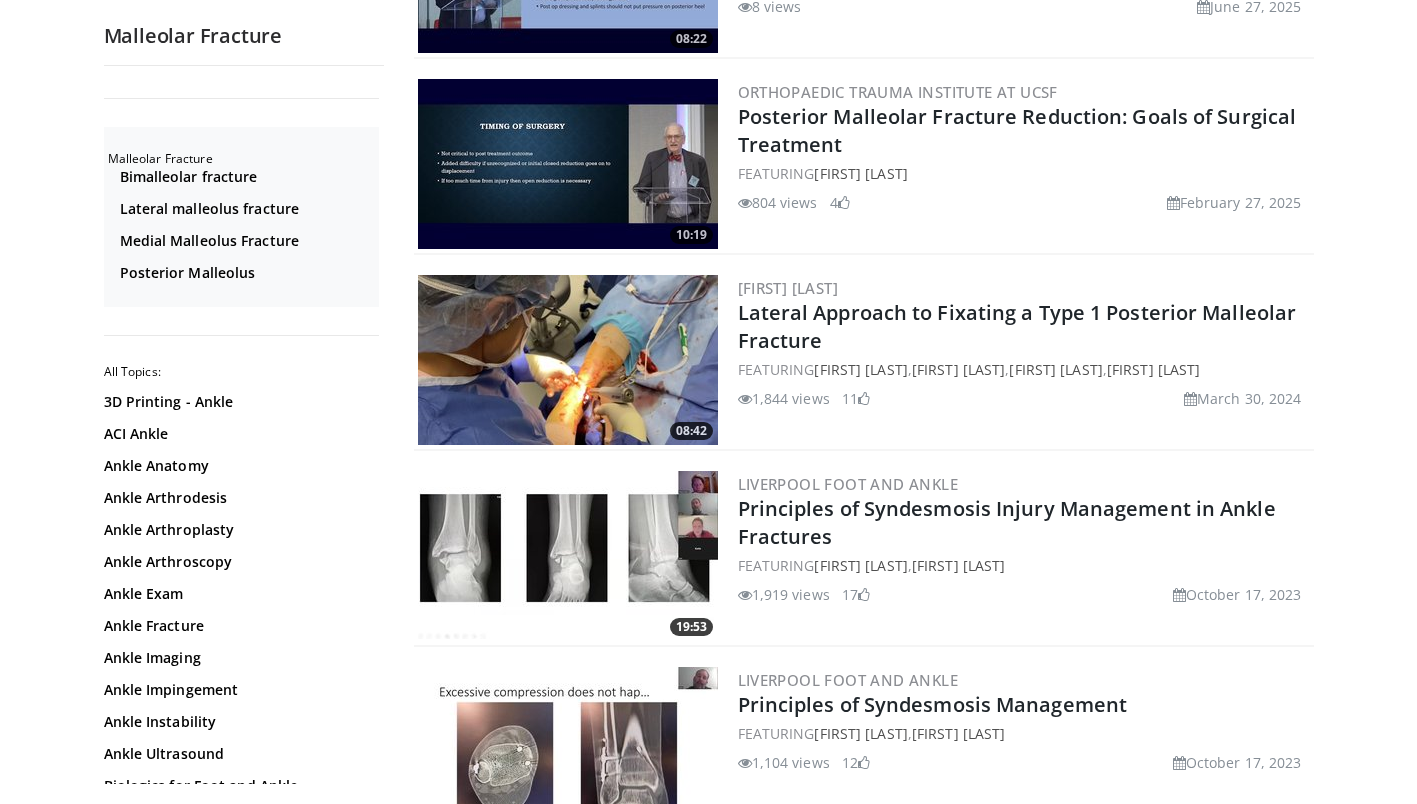 scroll, scrollTop: 932, scrollLeft: 0, axis: vertical 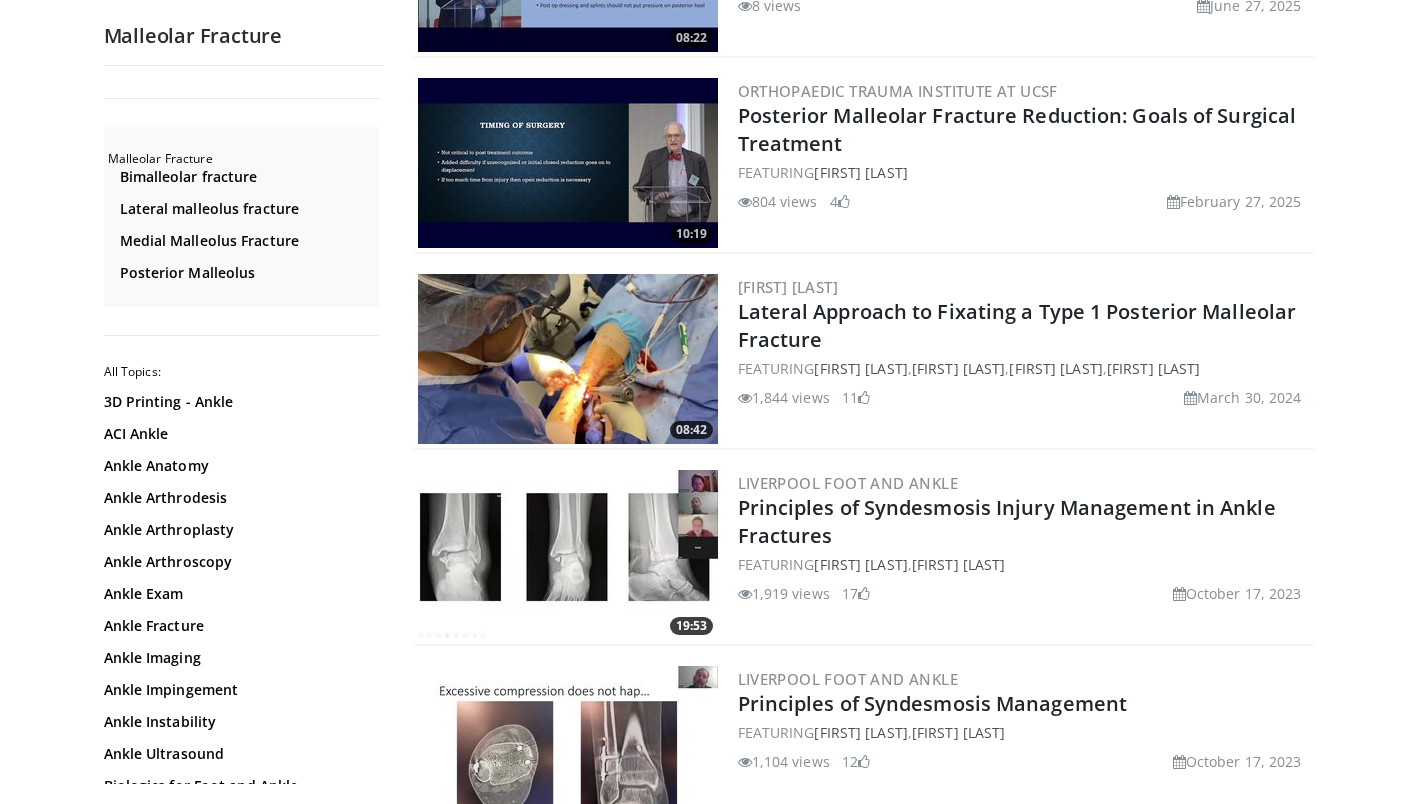 click on "Lateral Approach to Fixating a Type 1 Posterior Malleolar Fracture" at bounding box center [1017, 325] 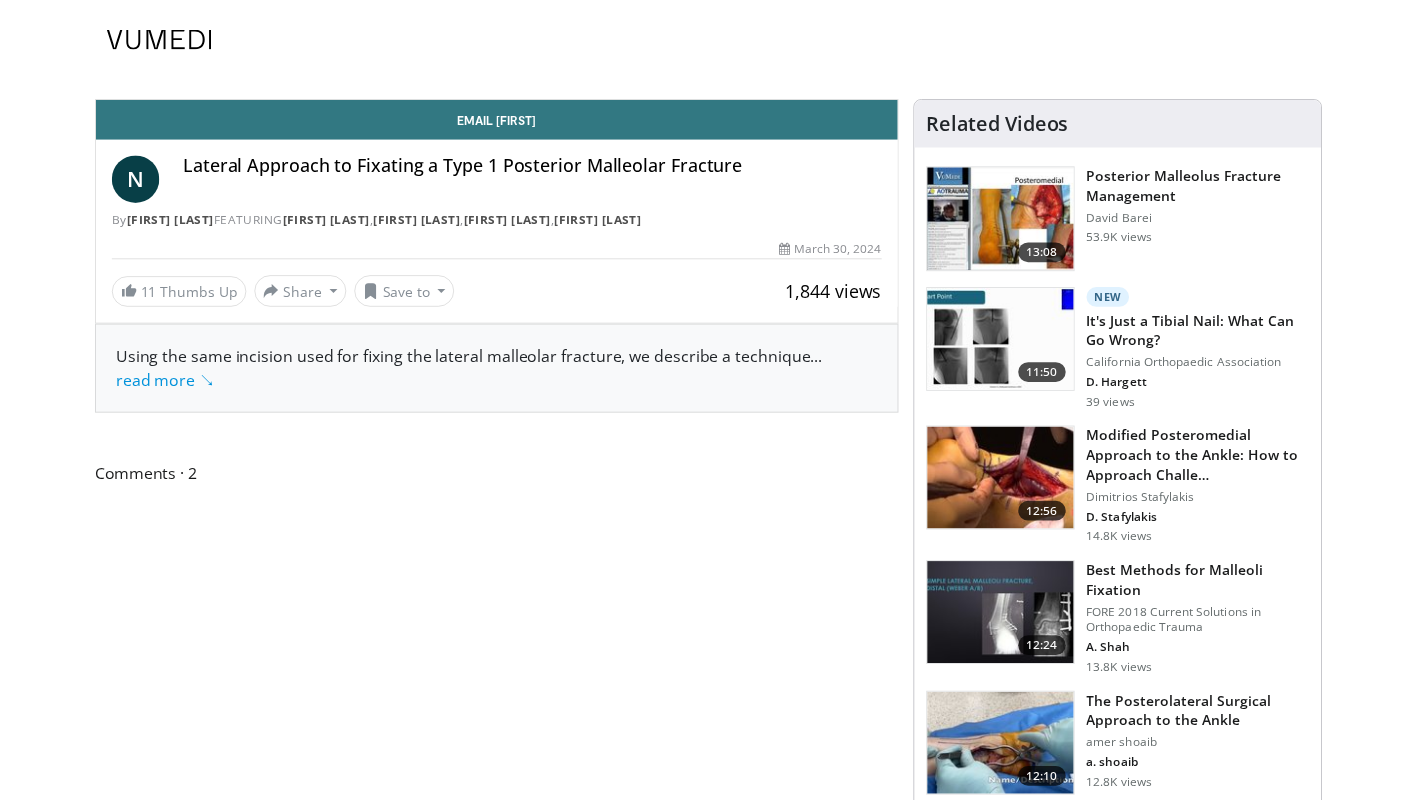 scroll, scrollTop: 0, scrollLeft: 0, axis: both 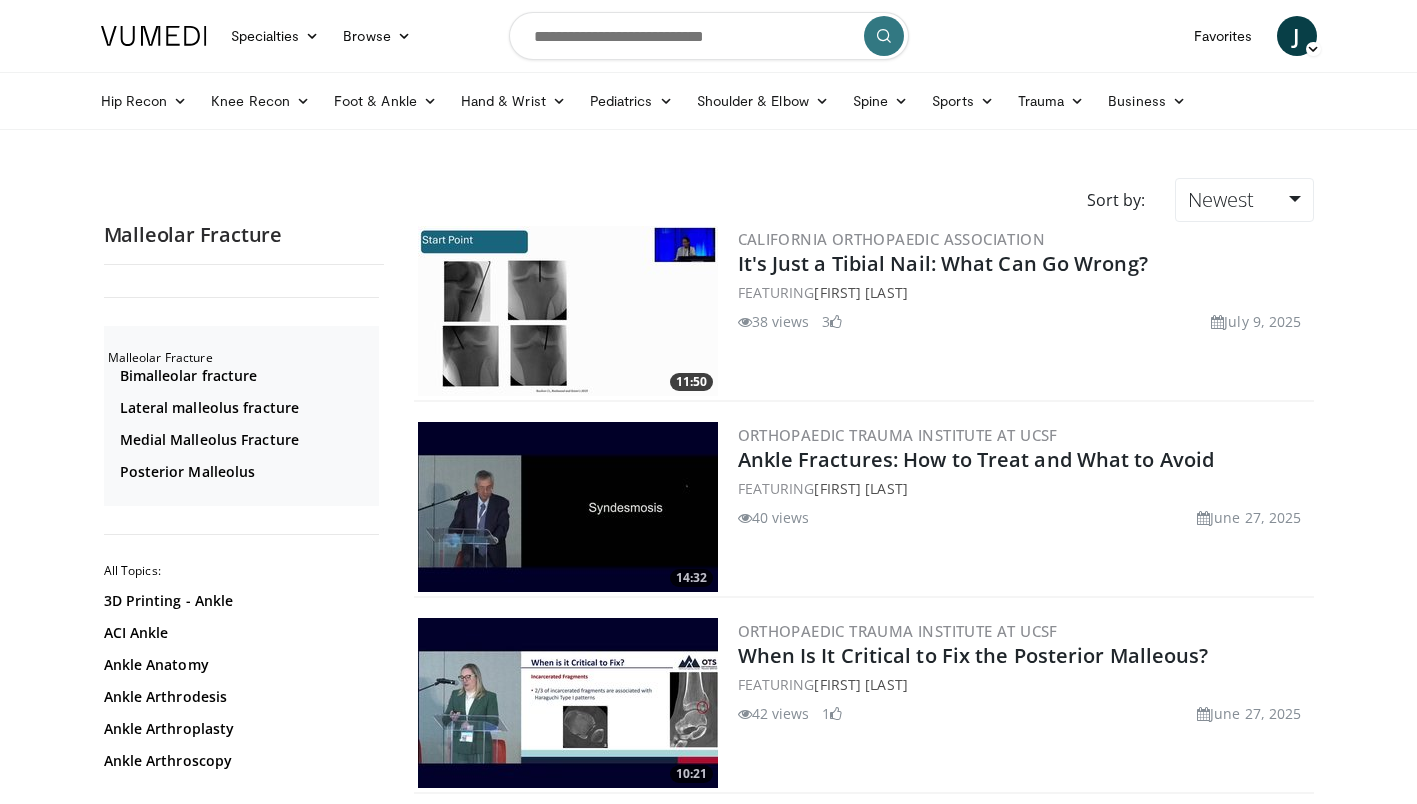 click at bounding box center [709, 36] 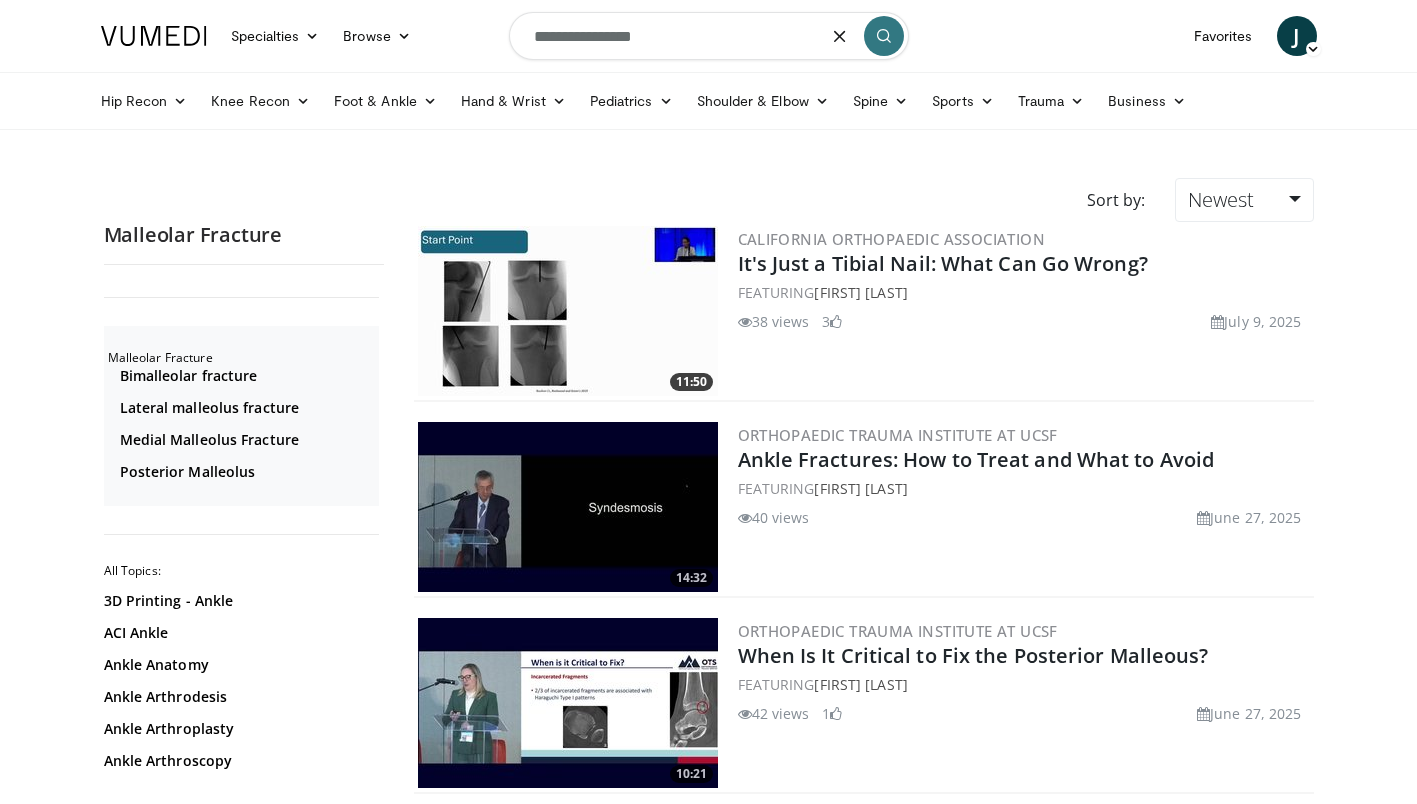 type on "**********" 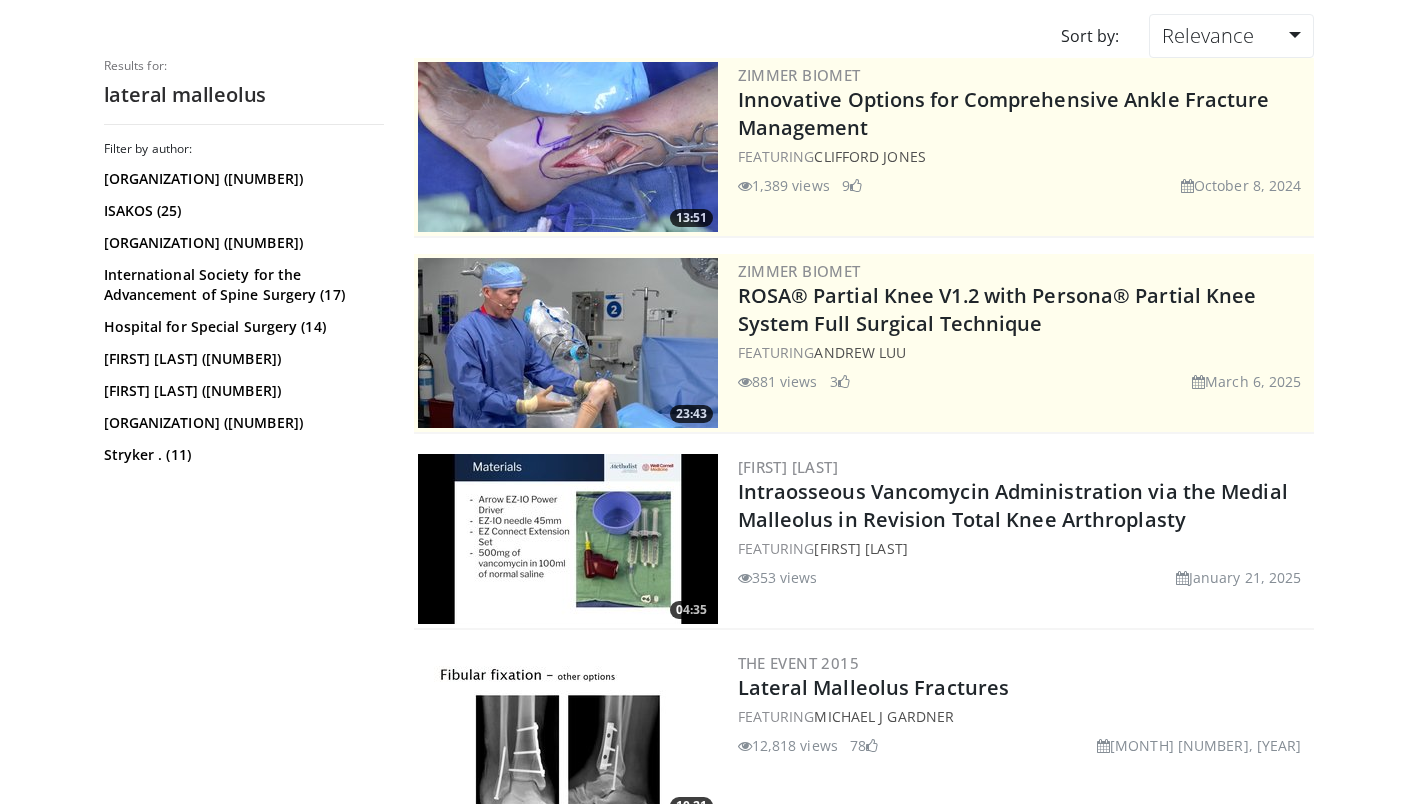 scroll, scrollTop: 165, scrollLeft: 0, axis: vertical 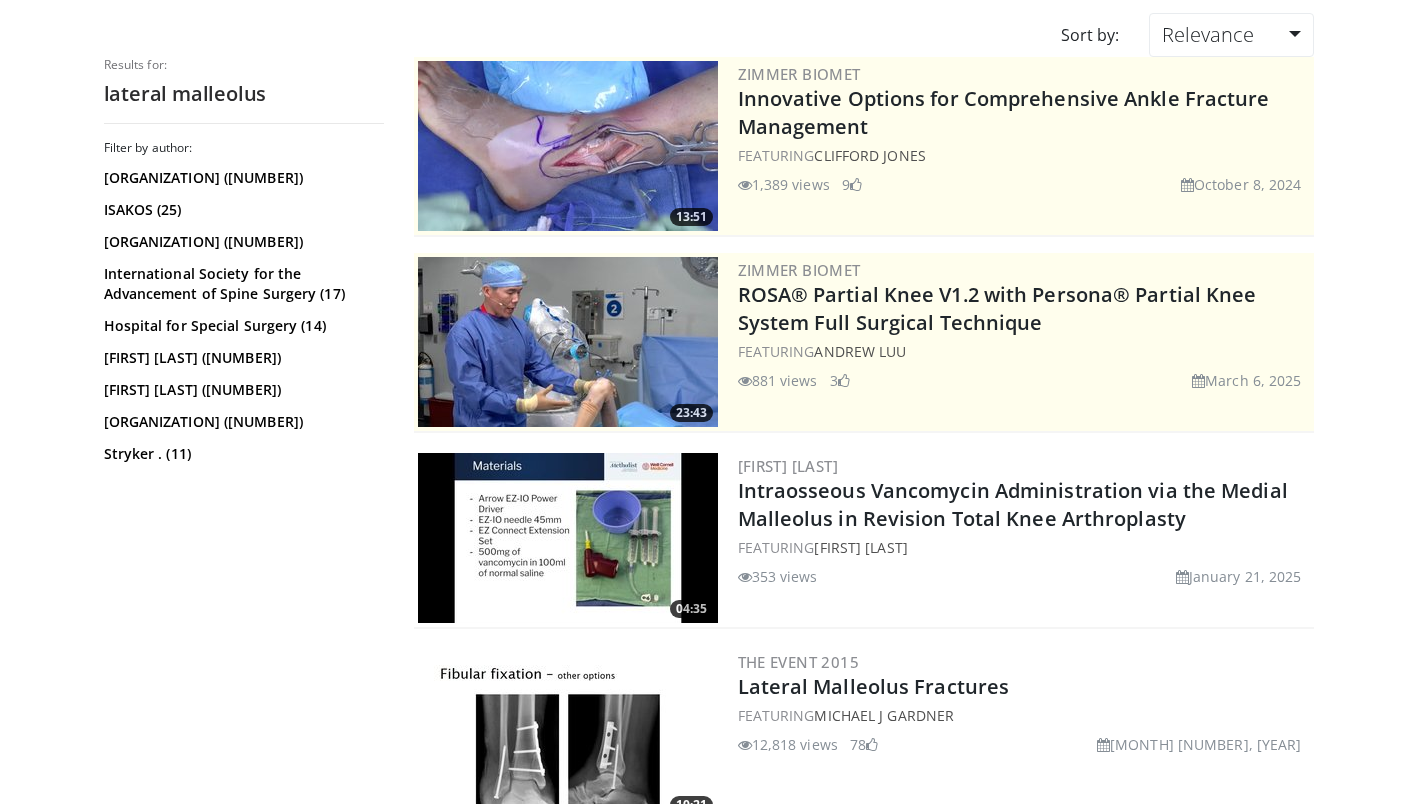 click on "Lateral Malleolus Fractures" at bounding box center [874, 686] 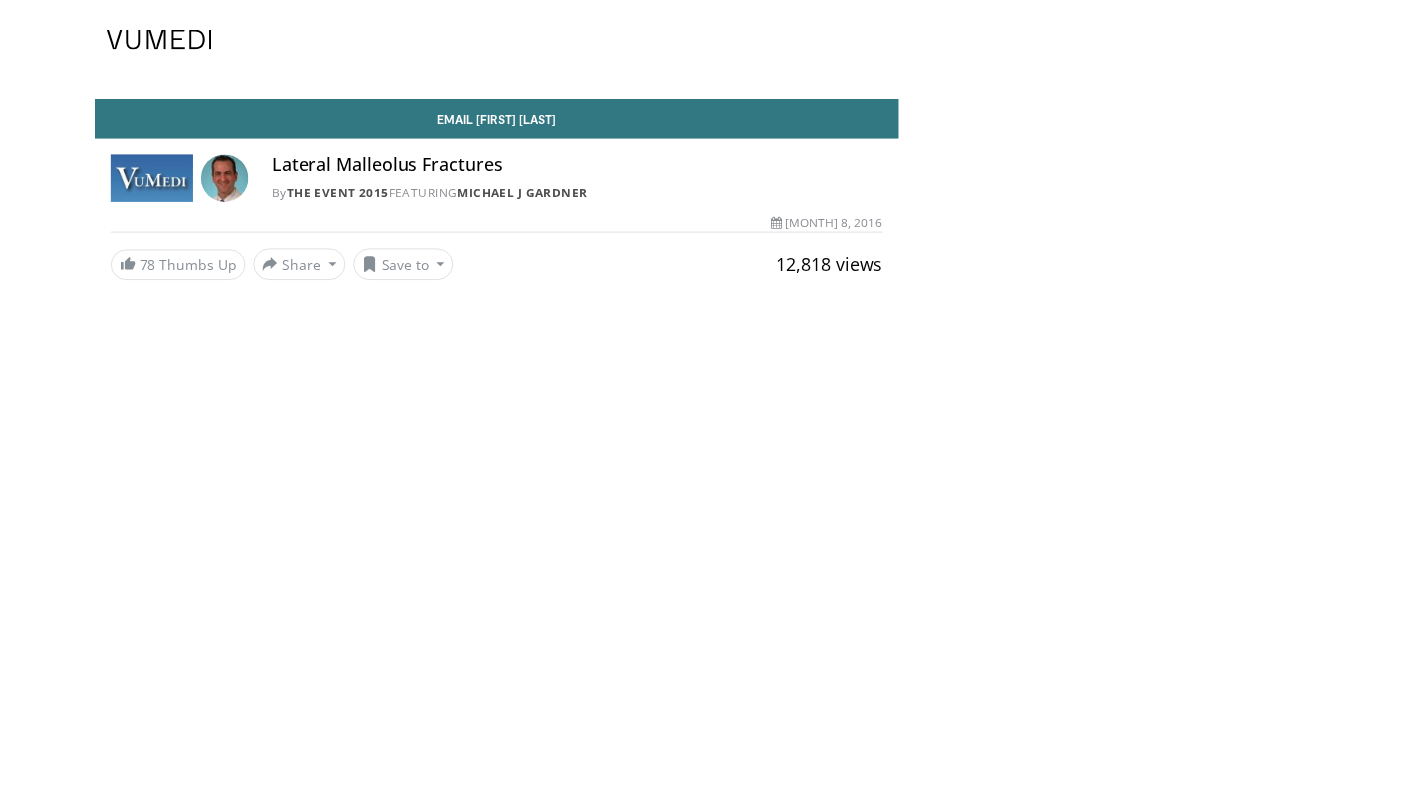scroll, scrollTop: 0, scrollLeft: 0, axis: both 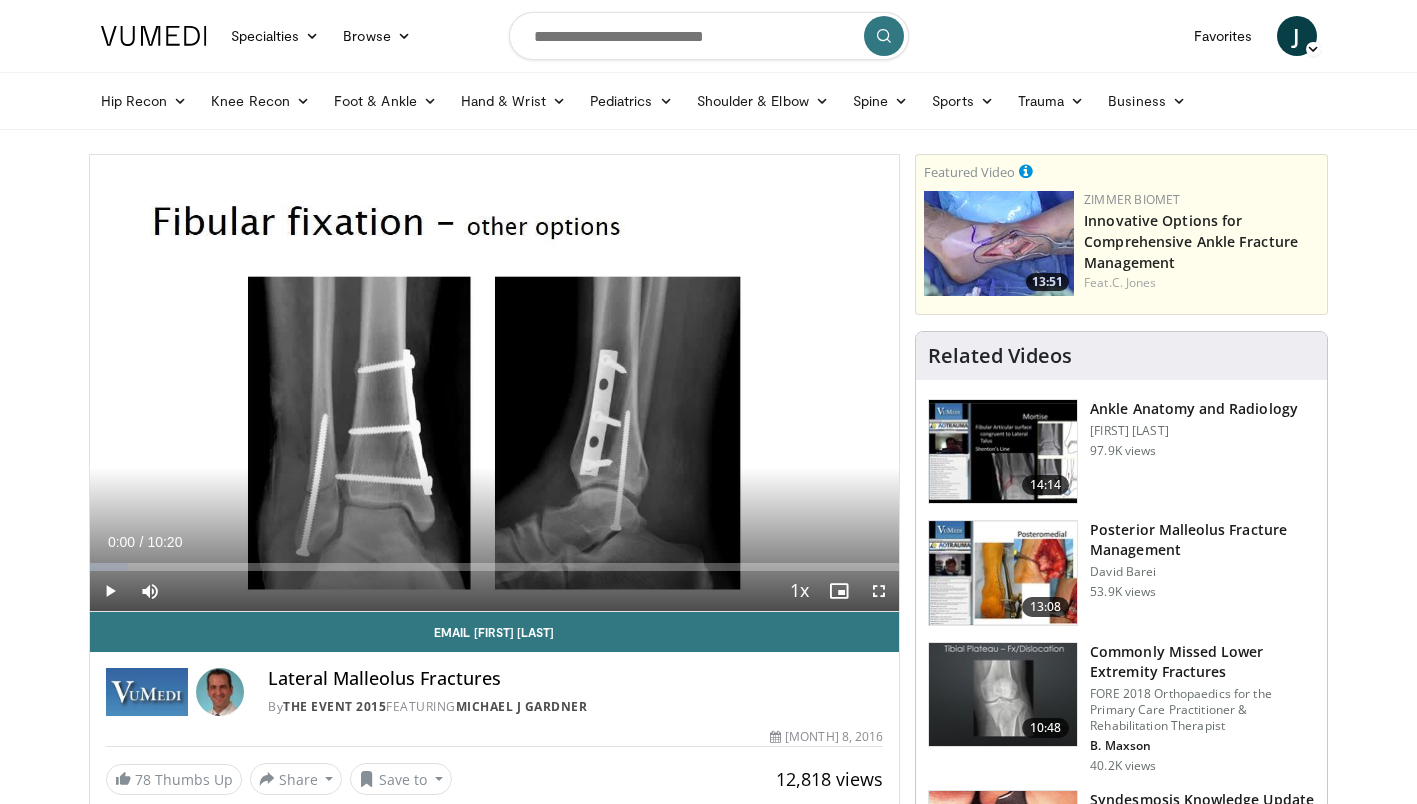 click at bounding box center (494, 383) 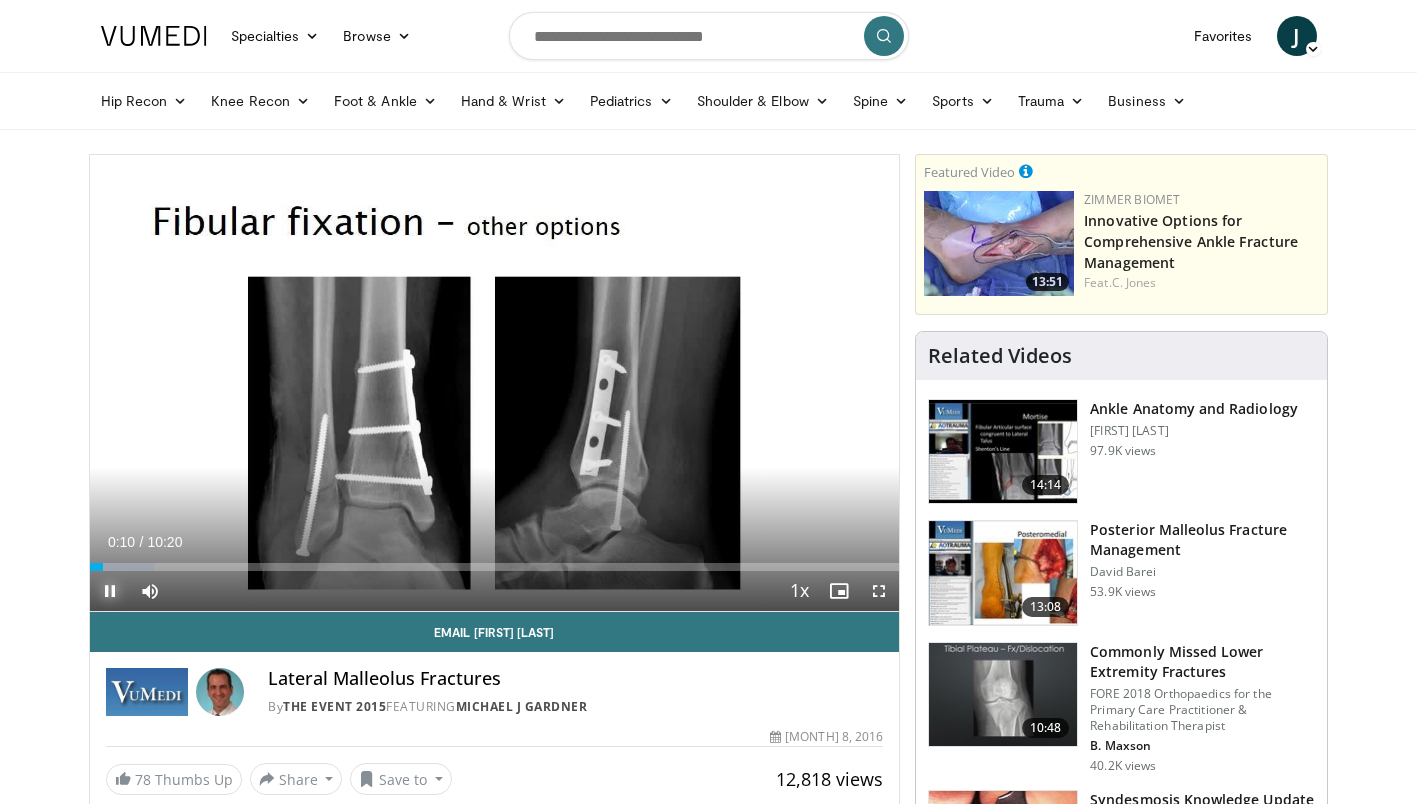 click at bounding box center (110, 591) 